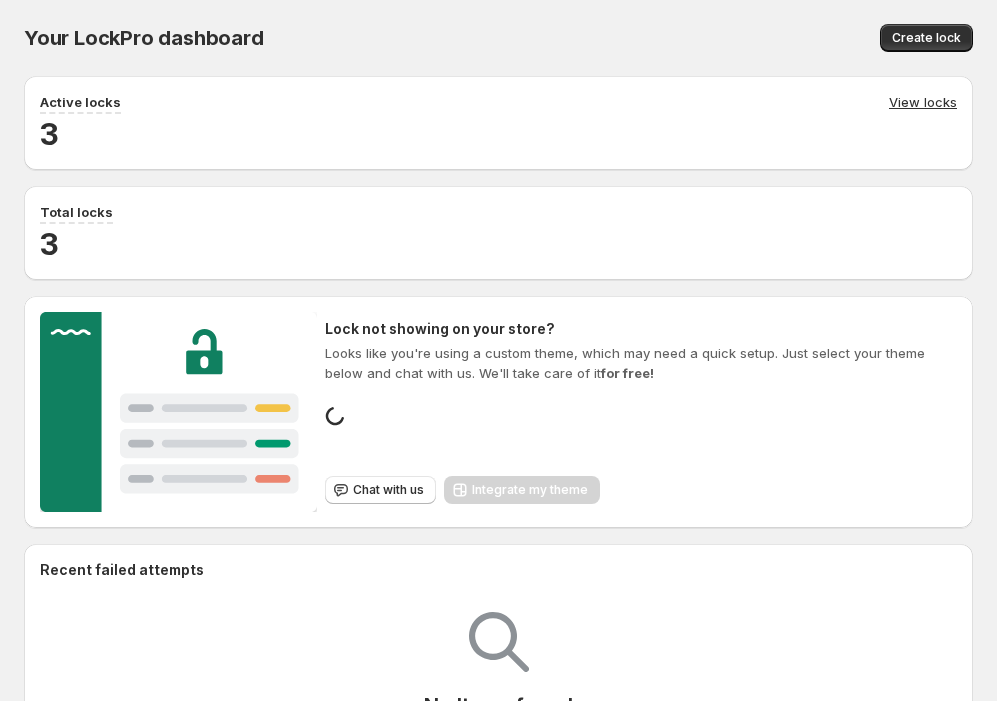 scroll, scrollTop: 0, scrollLeft: 0, axis: both 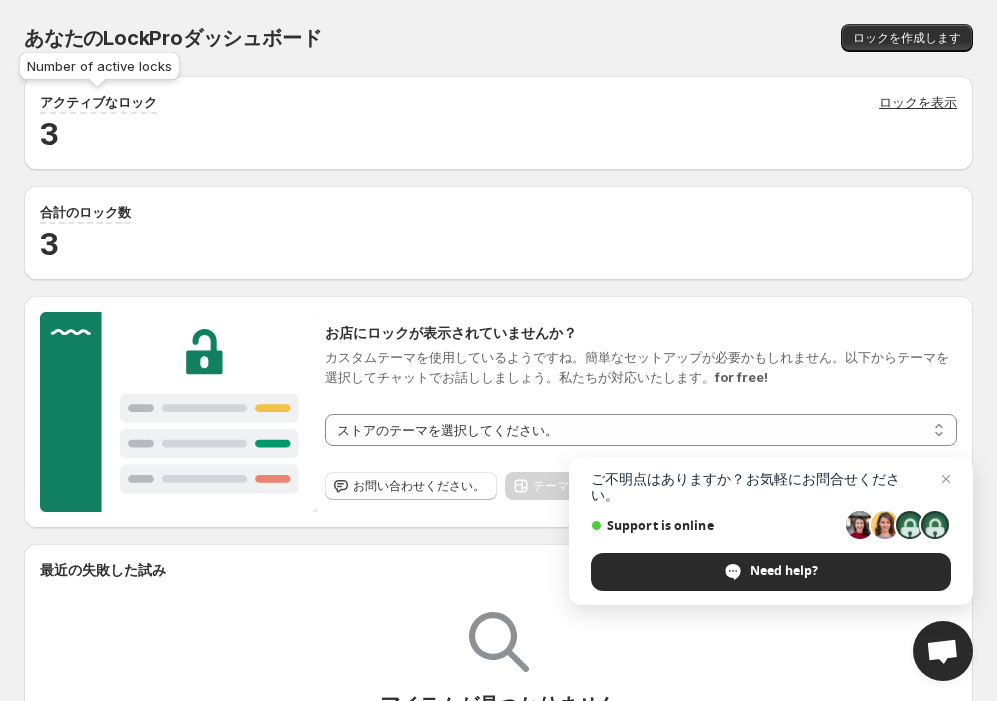 click on "アクティブなロック" at bounding box center [98, 102] 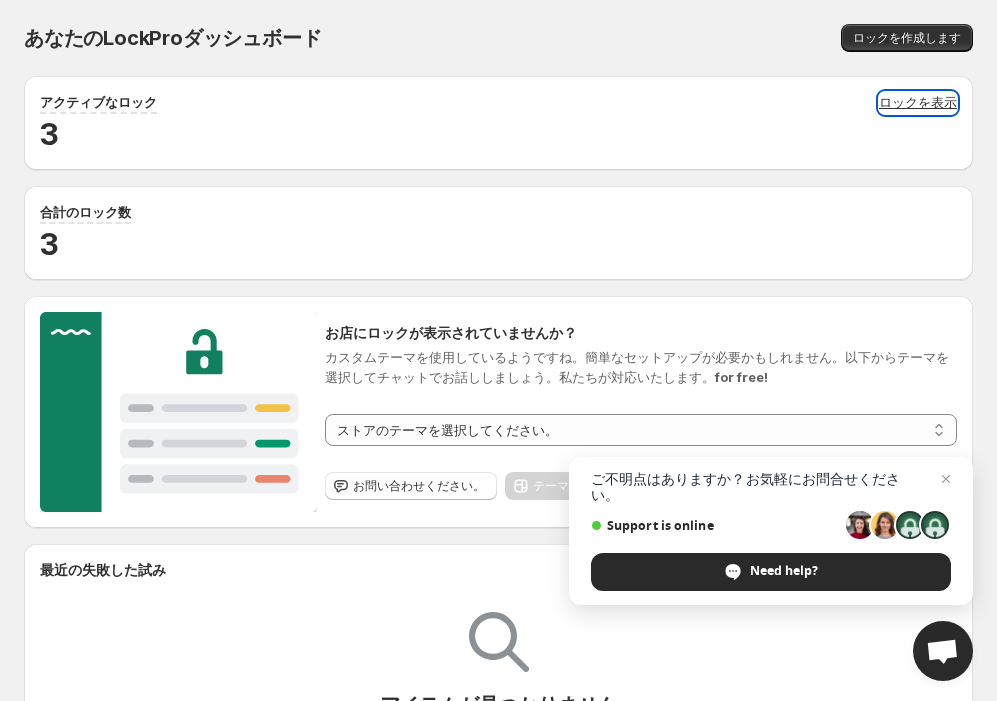 click on "ロックを表示" at bounding box center (918, 103) 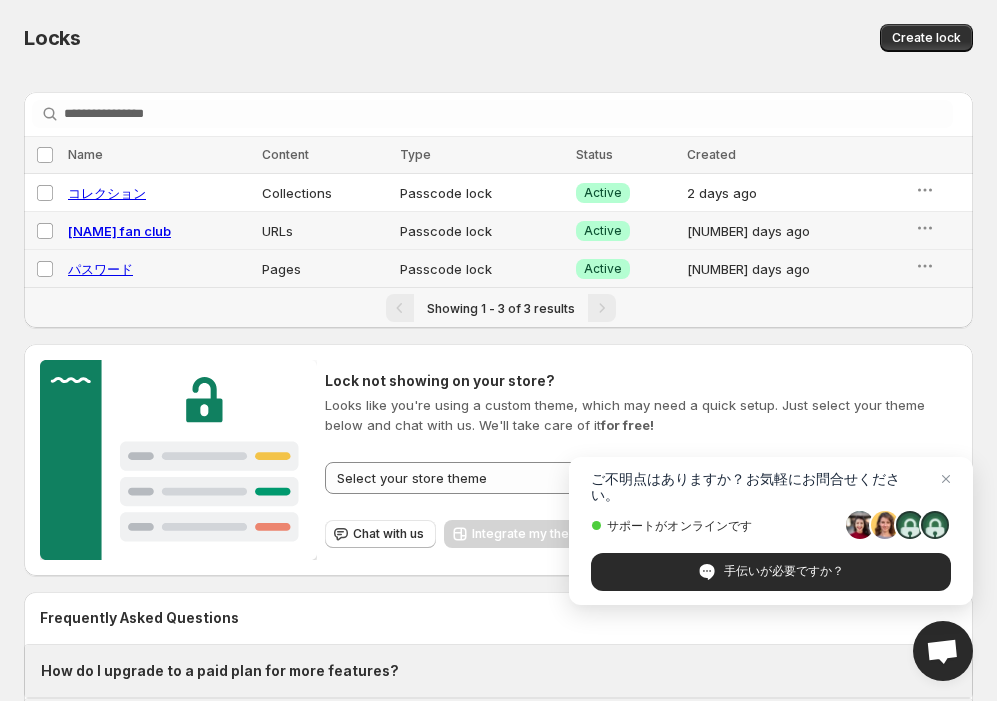 click on "パスワード" at bounding box center [100, 269] 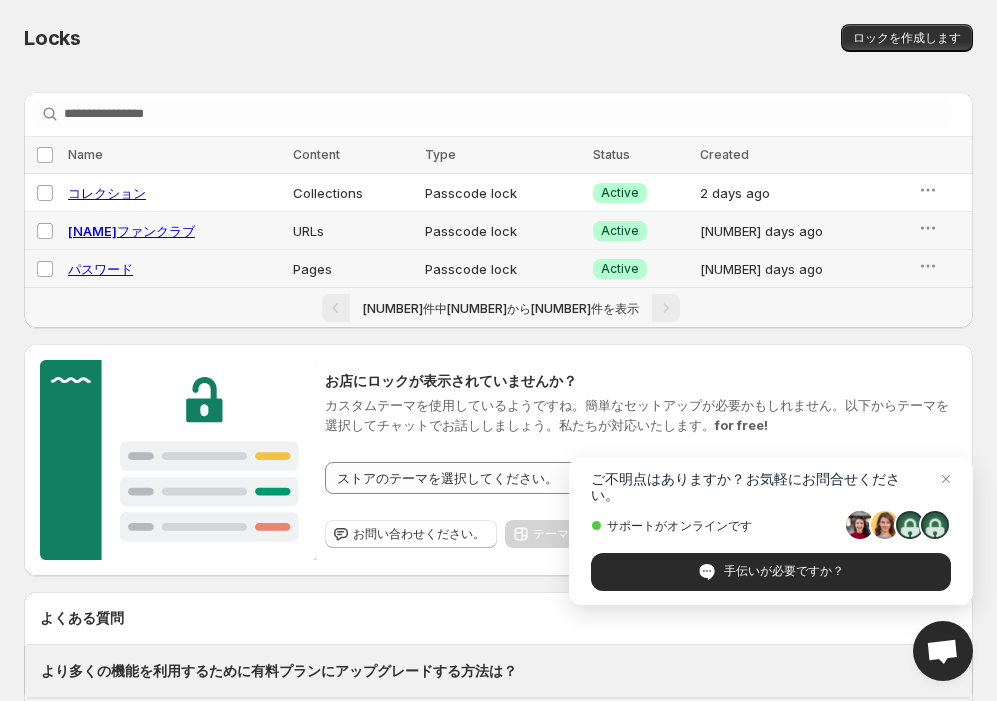 select on "*****" 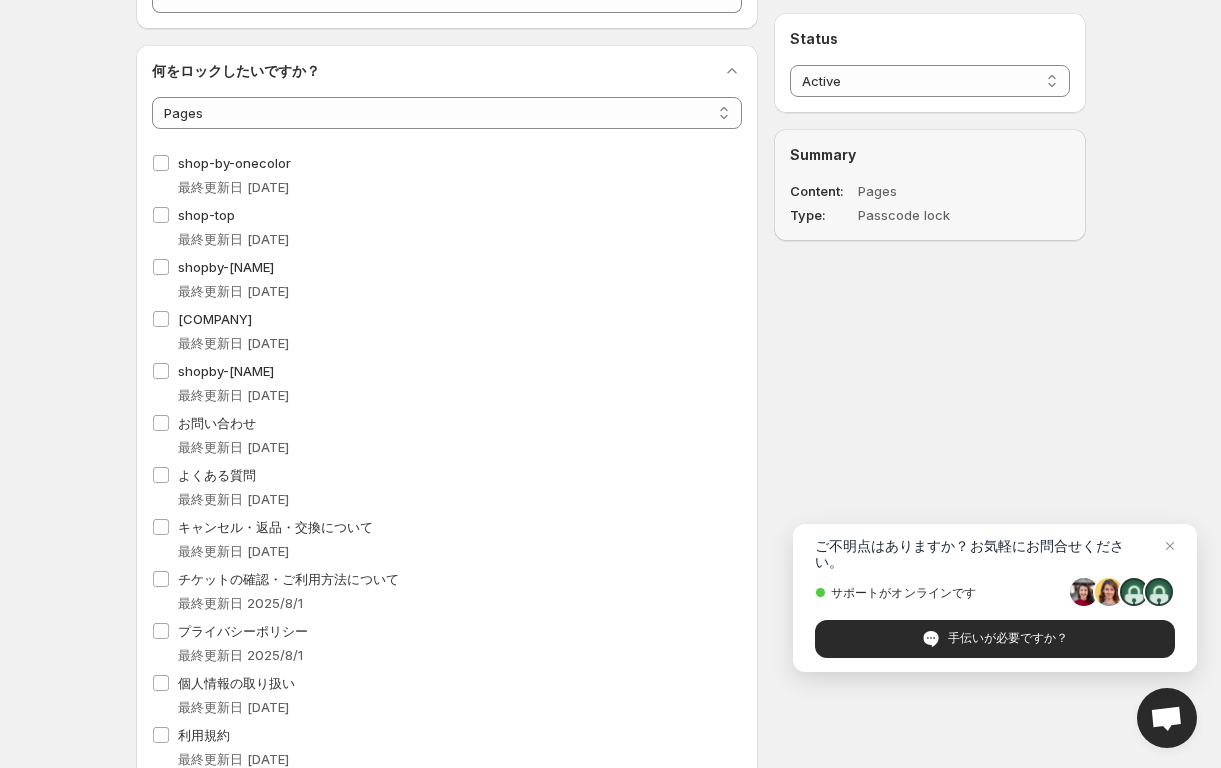 scroll, scrollTop: 103, scrollLeft: 0, axis: vertical 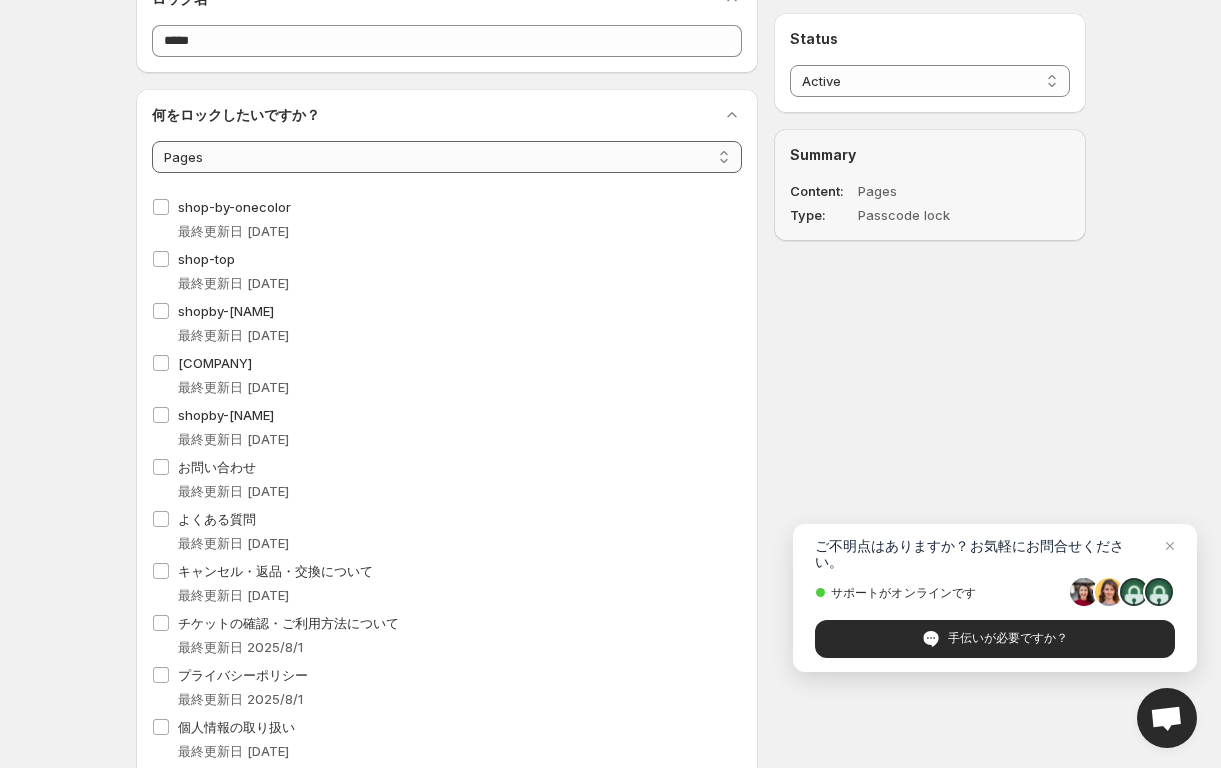 click on "**********" at bounding box center [447, 157] 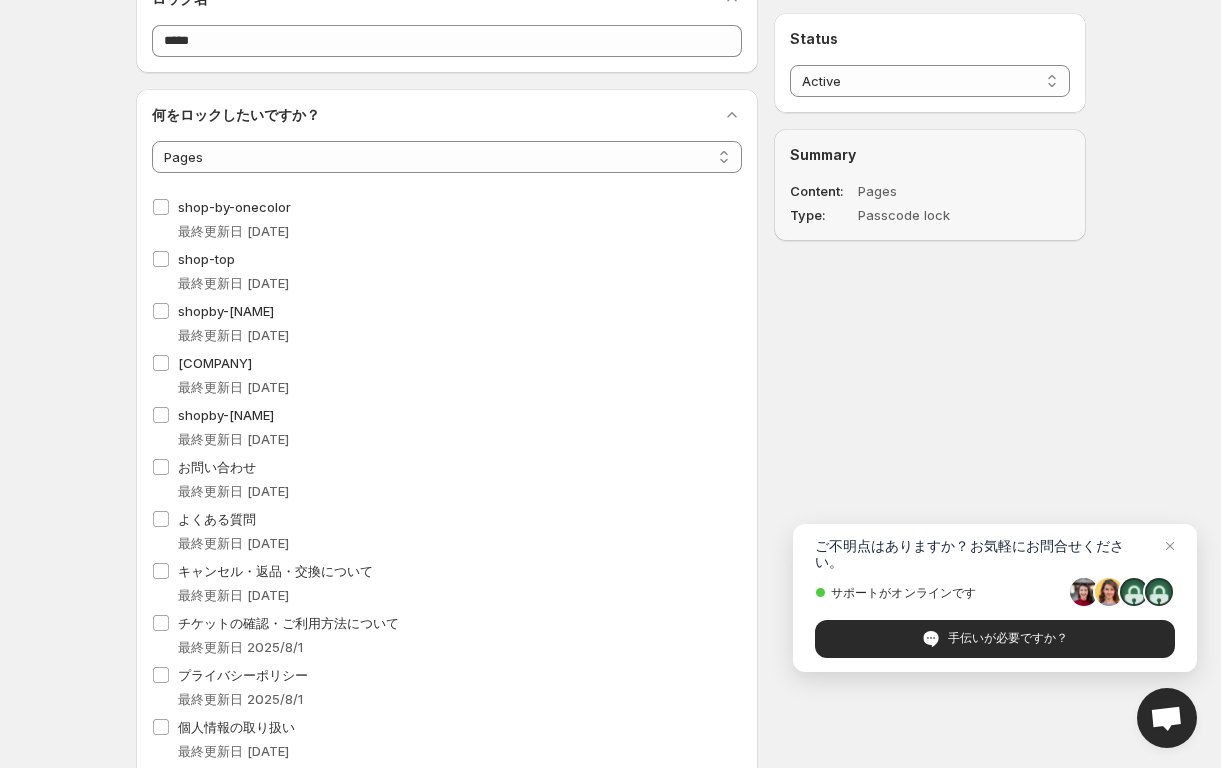 scroll, scrollTop: 0, scrollLeft: 0, axis: both 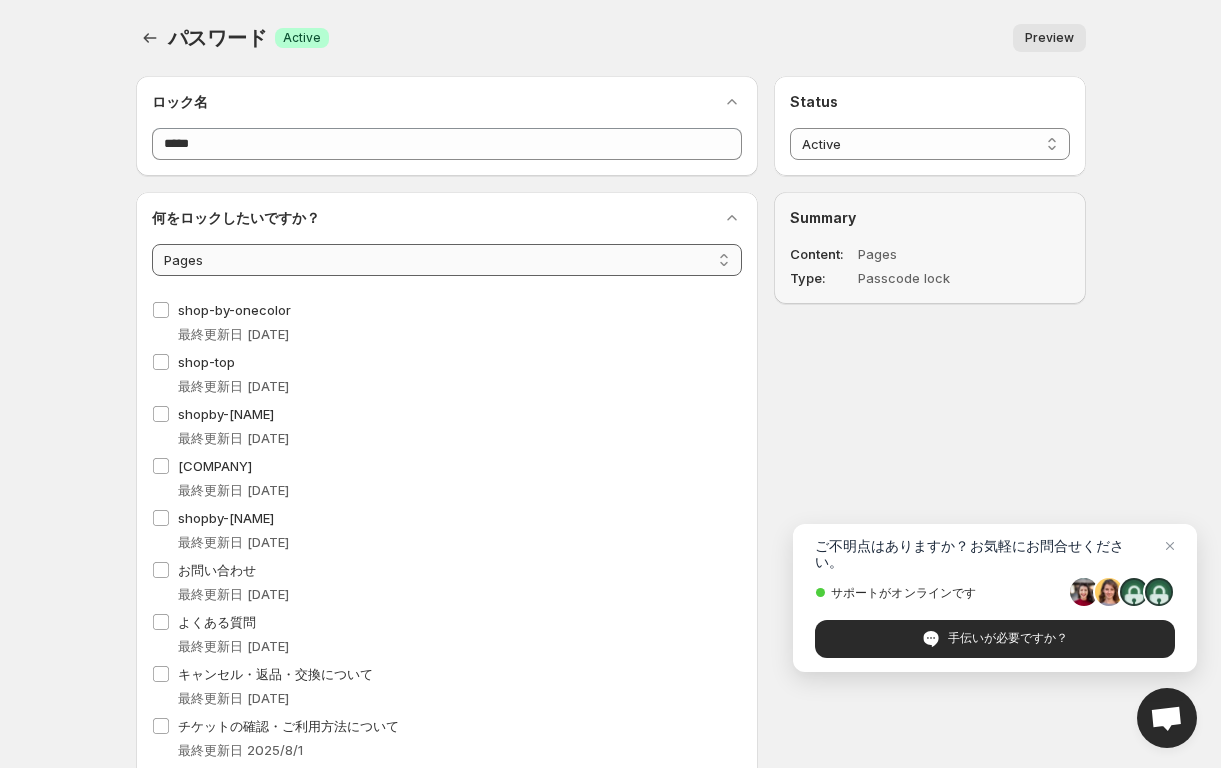 click on "**********" at bounding box center (447, 260) 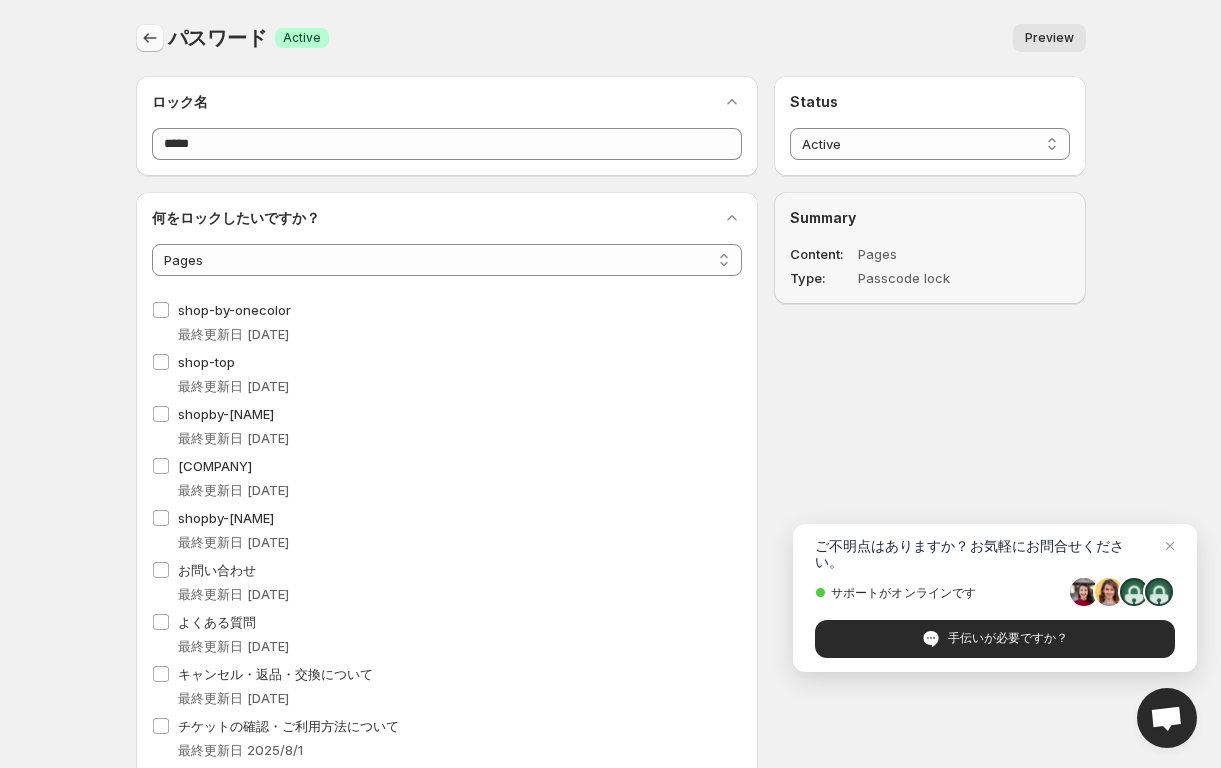click 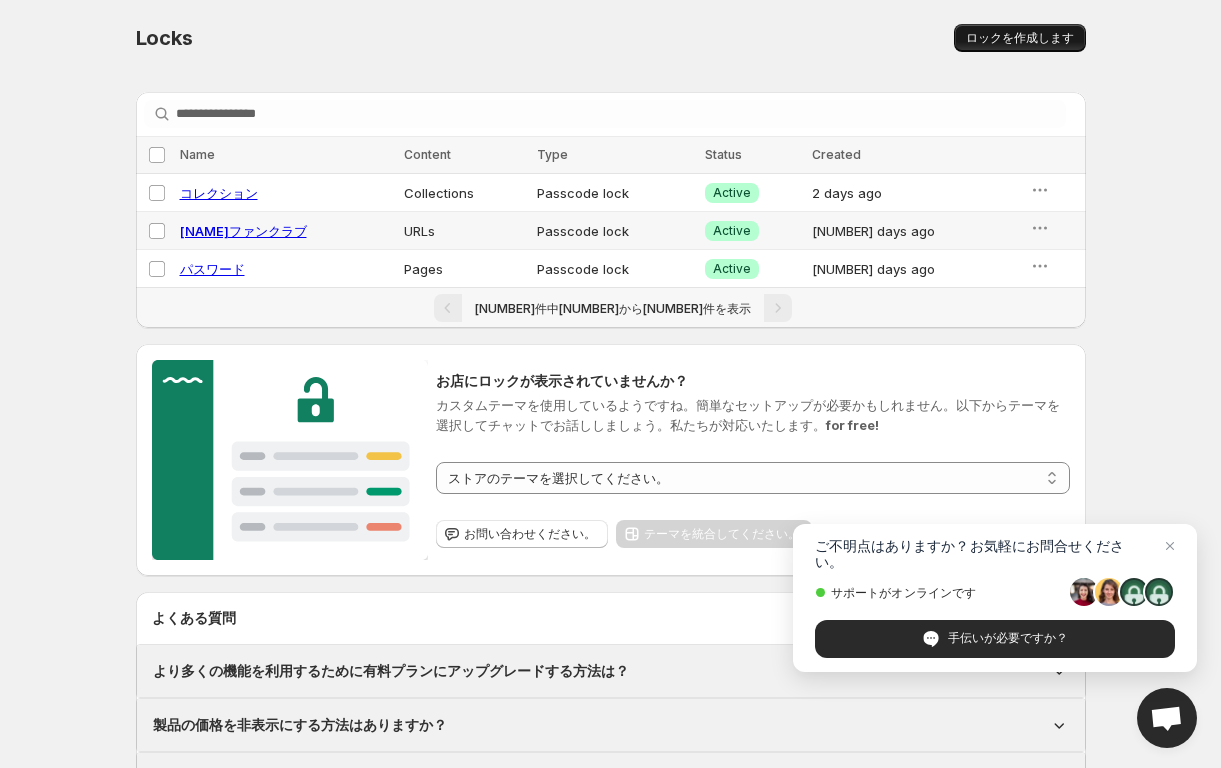 click on "ロックを作成します" at bounding box center [1020, 38] 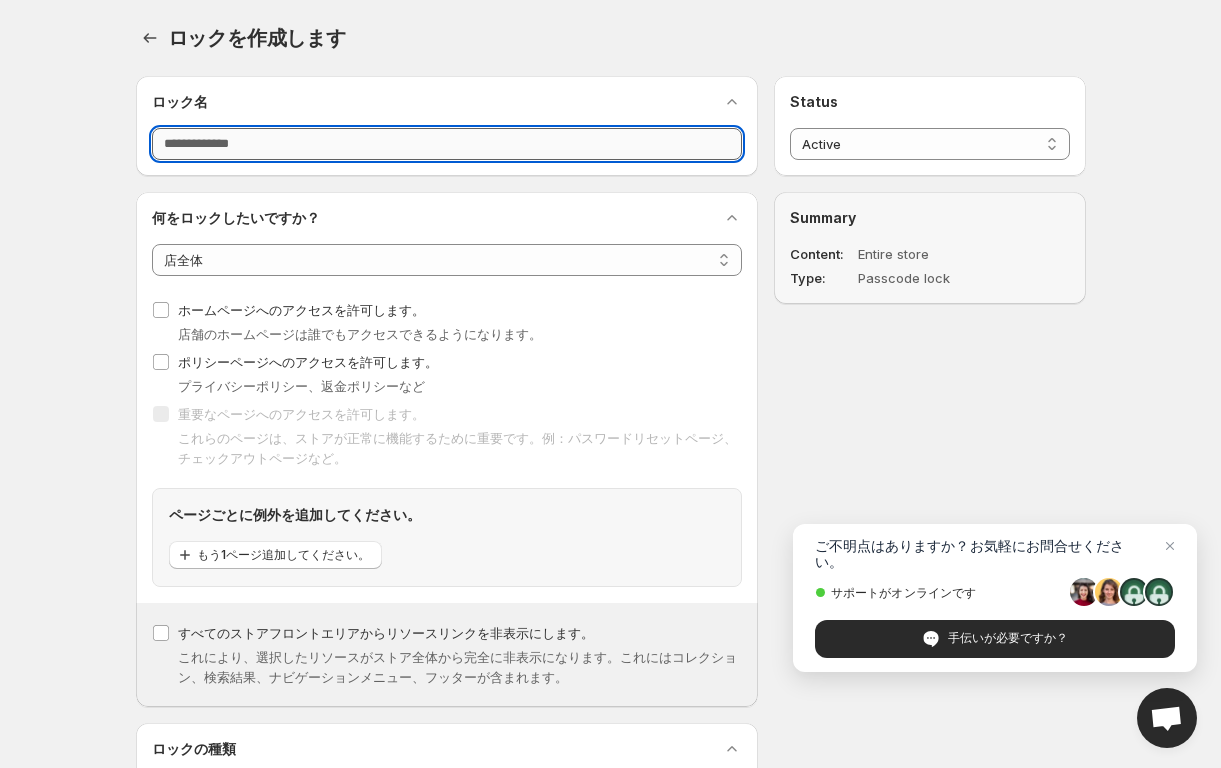 click on "ロック名" at bounding box center [447, 144] 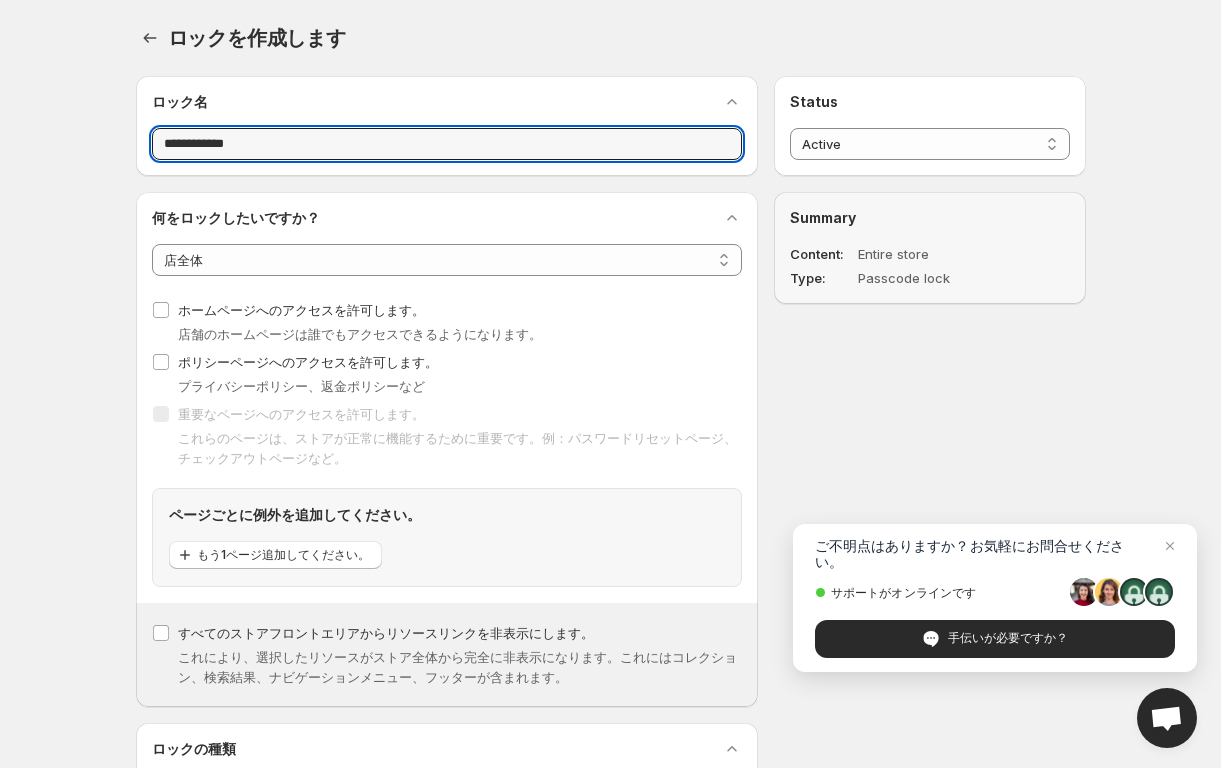 type on "**********" 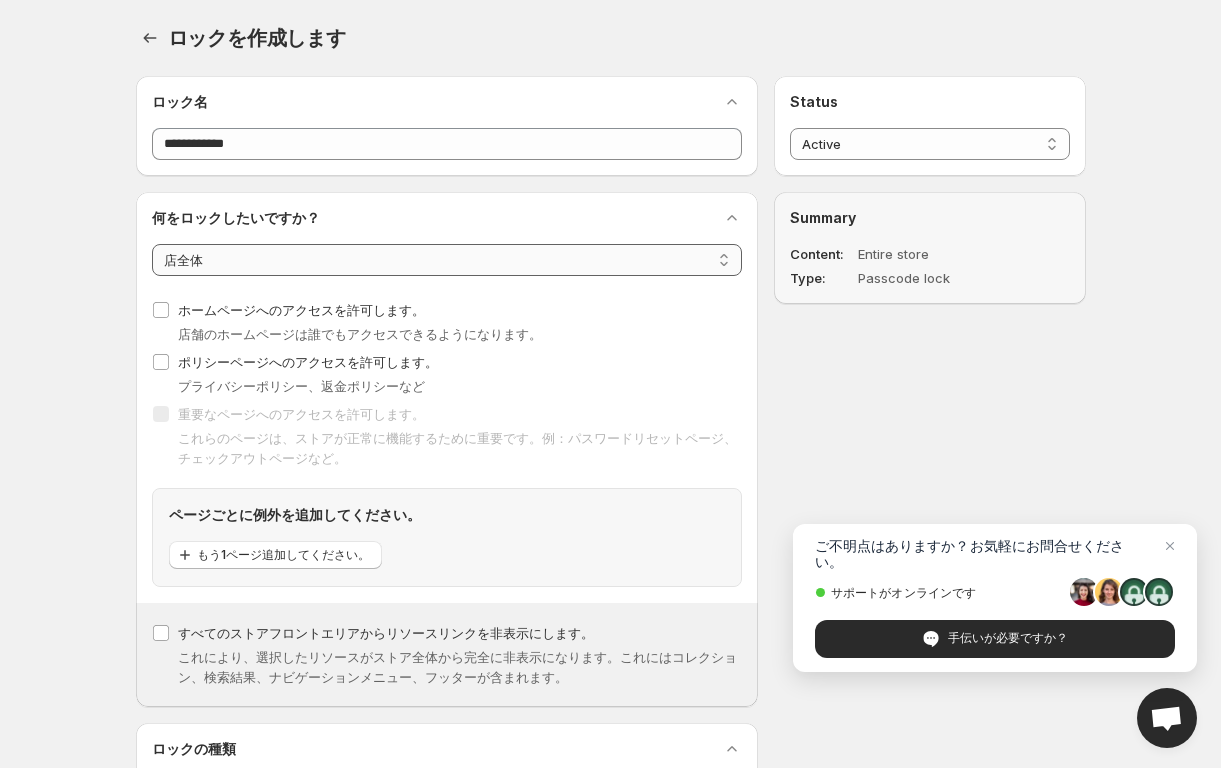 click on "**********" at bounding box center (447, 260) 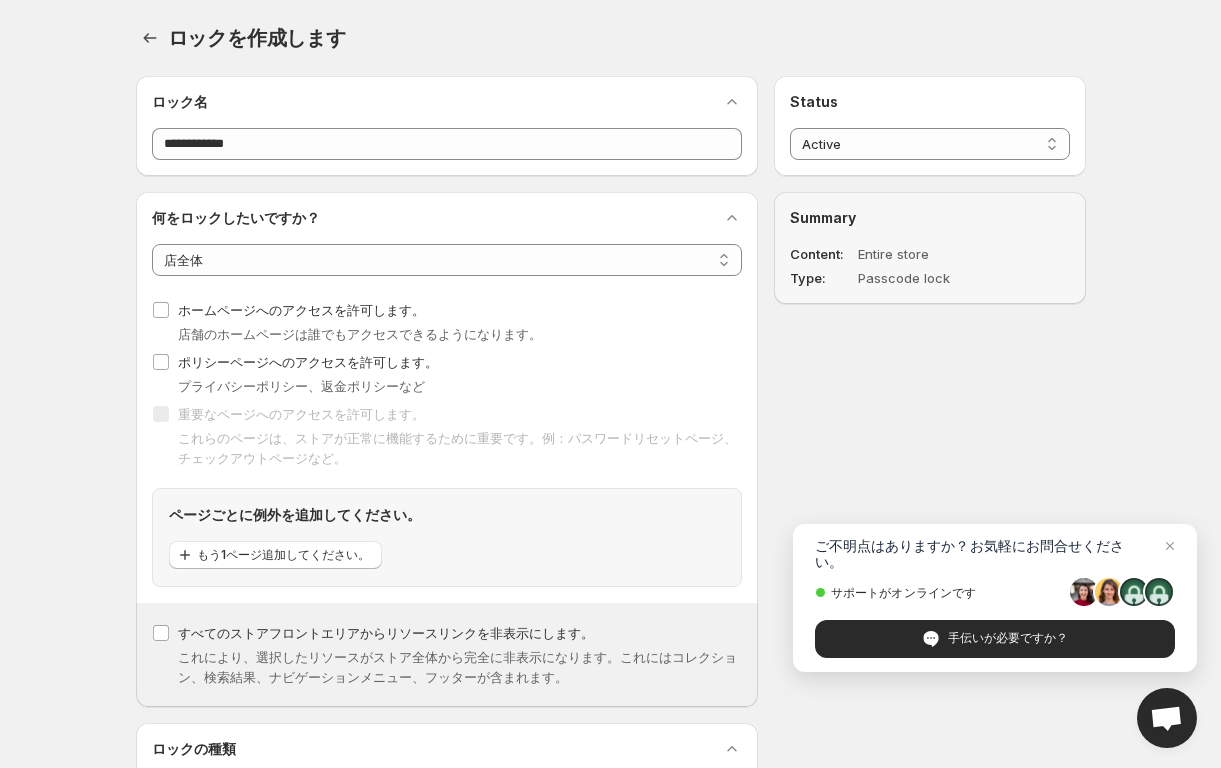 click on "**********" at bounding box center [603, 950] 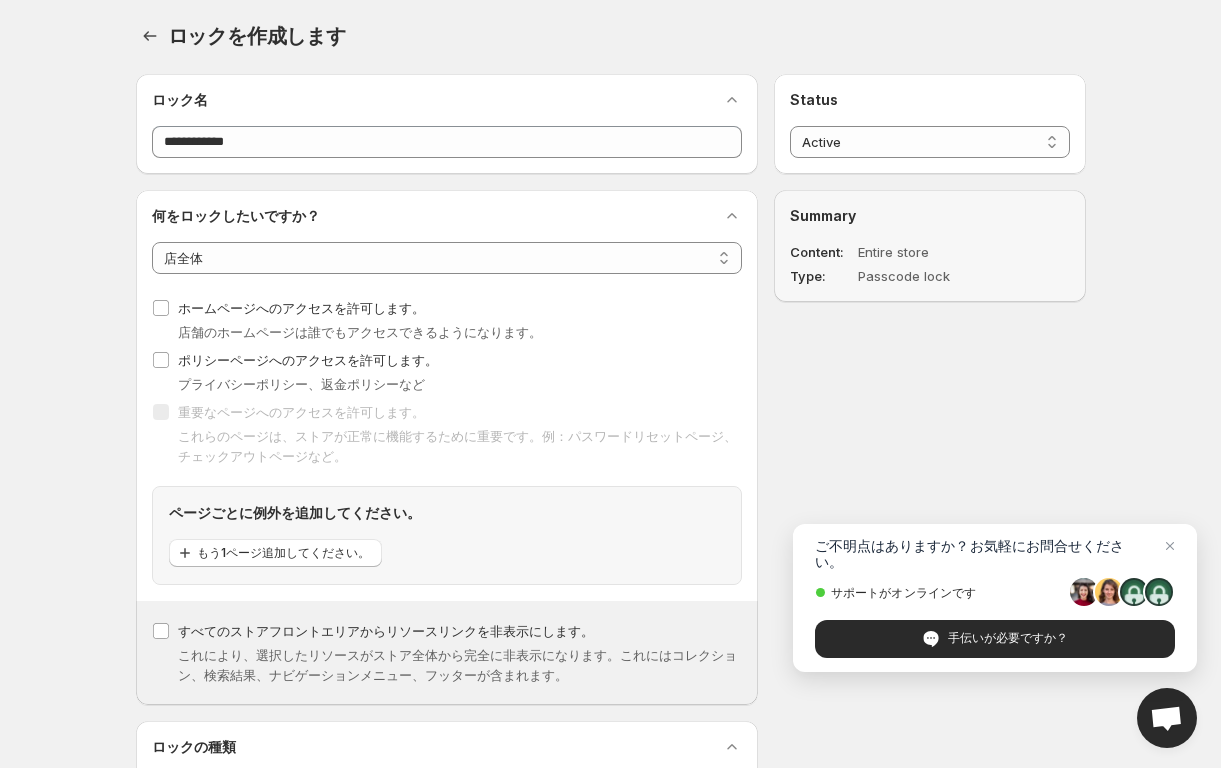 scroll, scrollTop: 0, scrollLeft: 0, axis: both 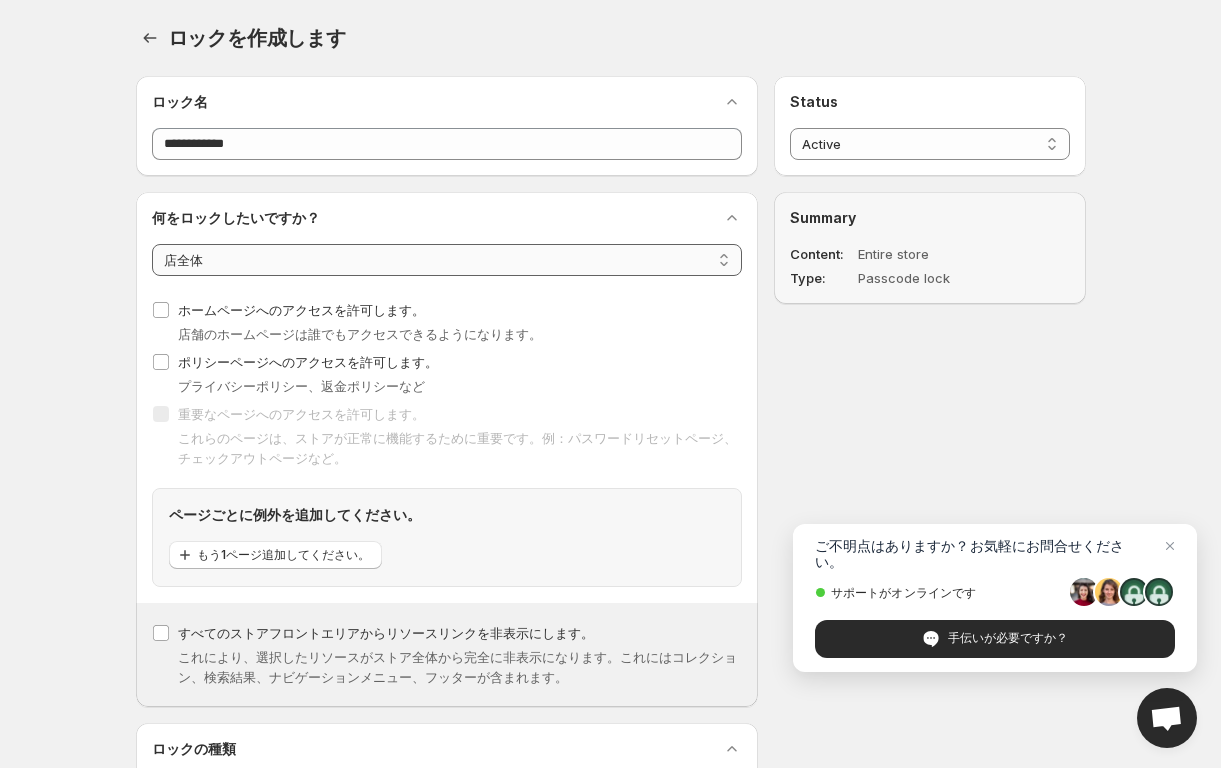click on "**********" at bounding box center (447, 260) 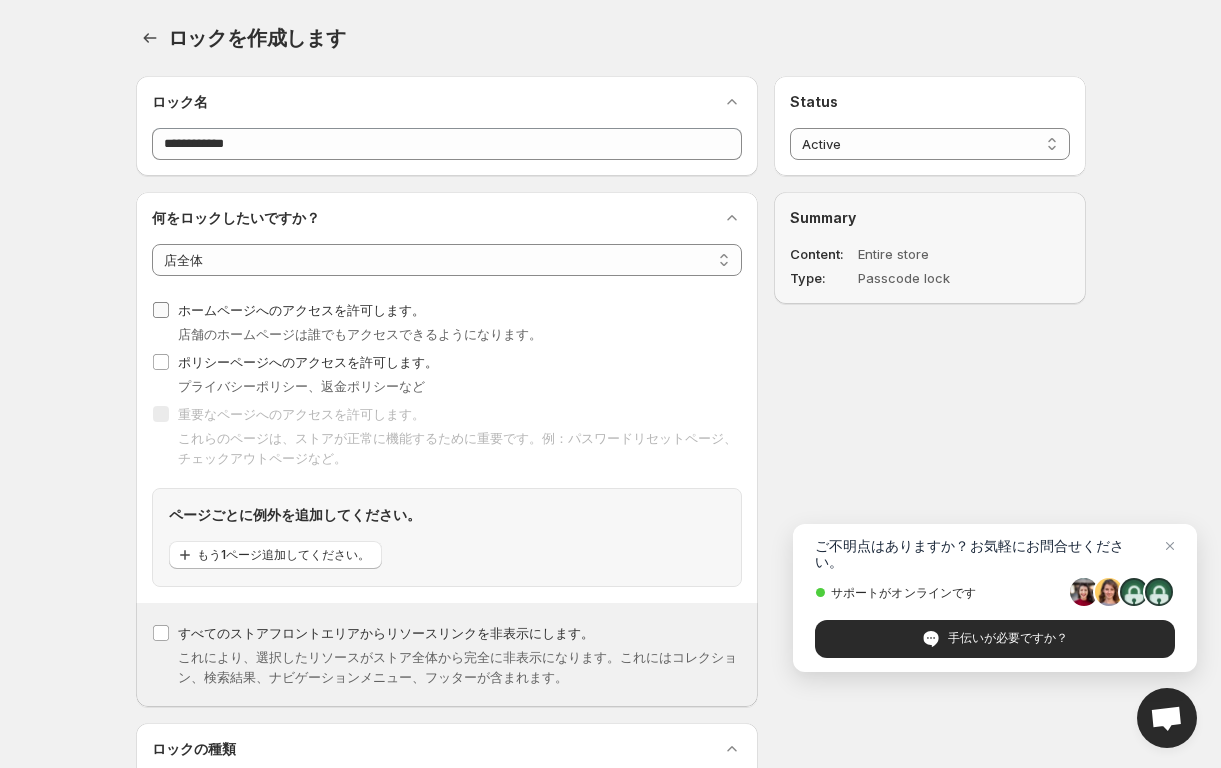 click at bounding box center (161, 310) 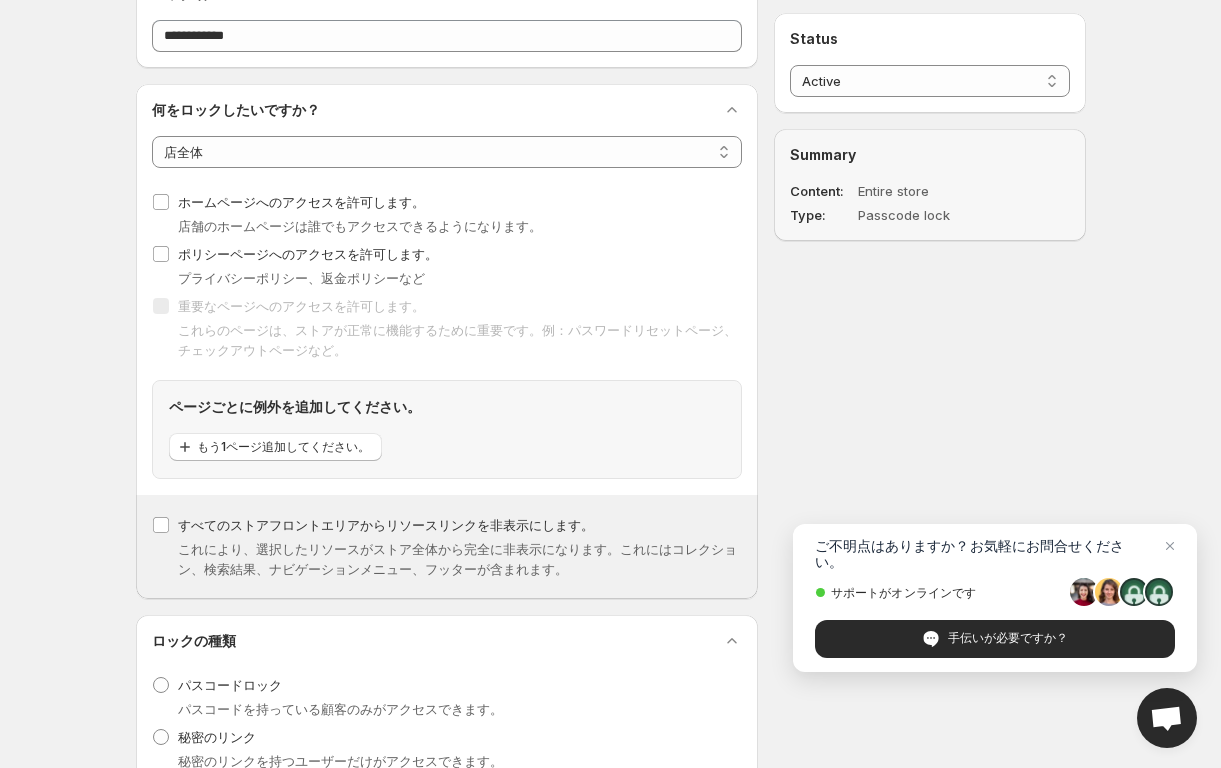 scroll, scrollTop: 132, scrollLeft: 0, axis: vertical 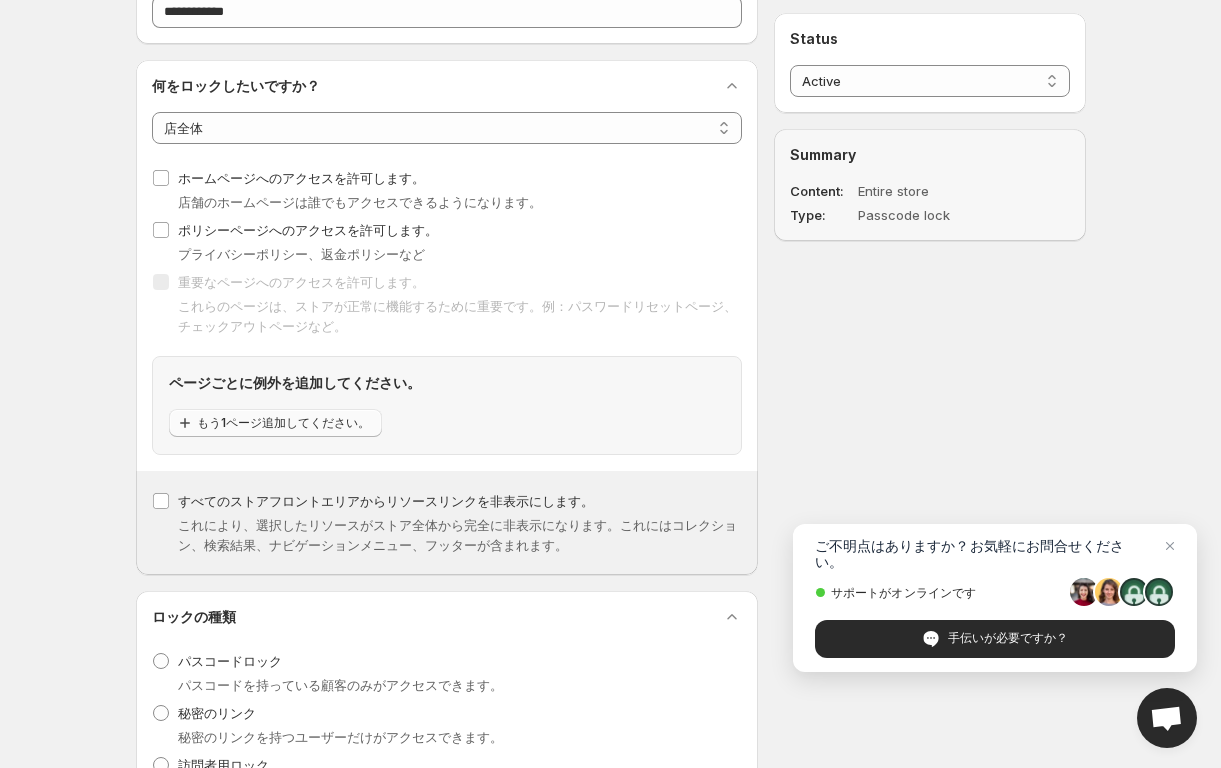 click on "もう1ページ追加してください。" at bounding box center (283, 423) 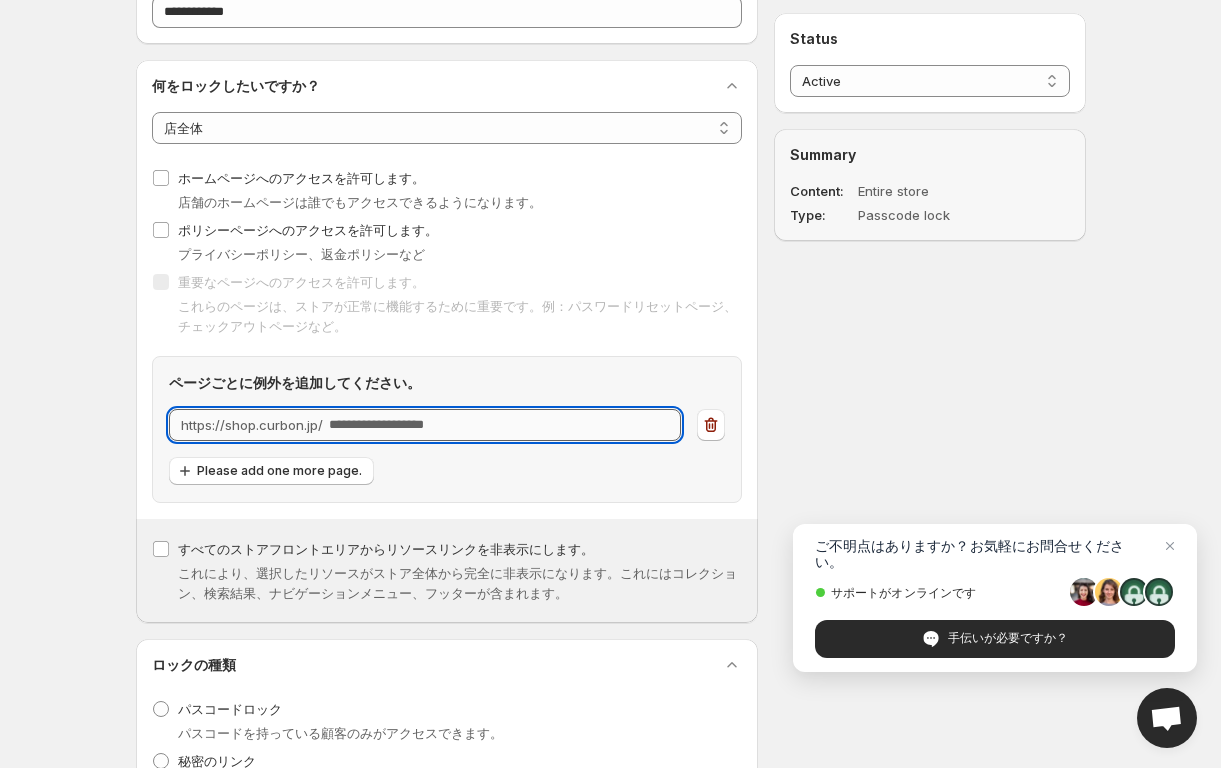 click on "URL" at bounding box center (505, 425) 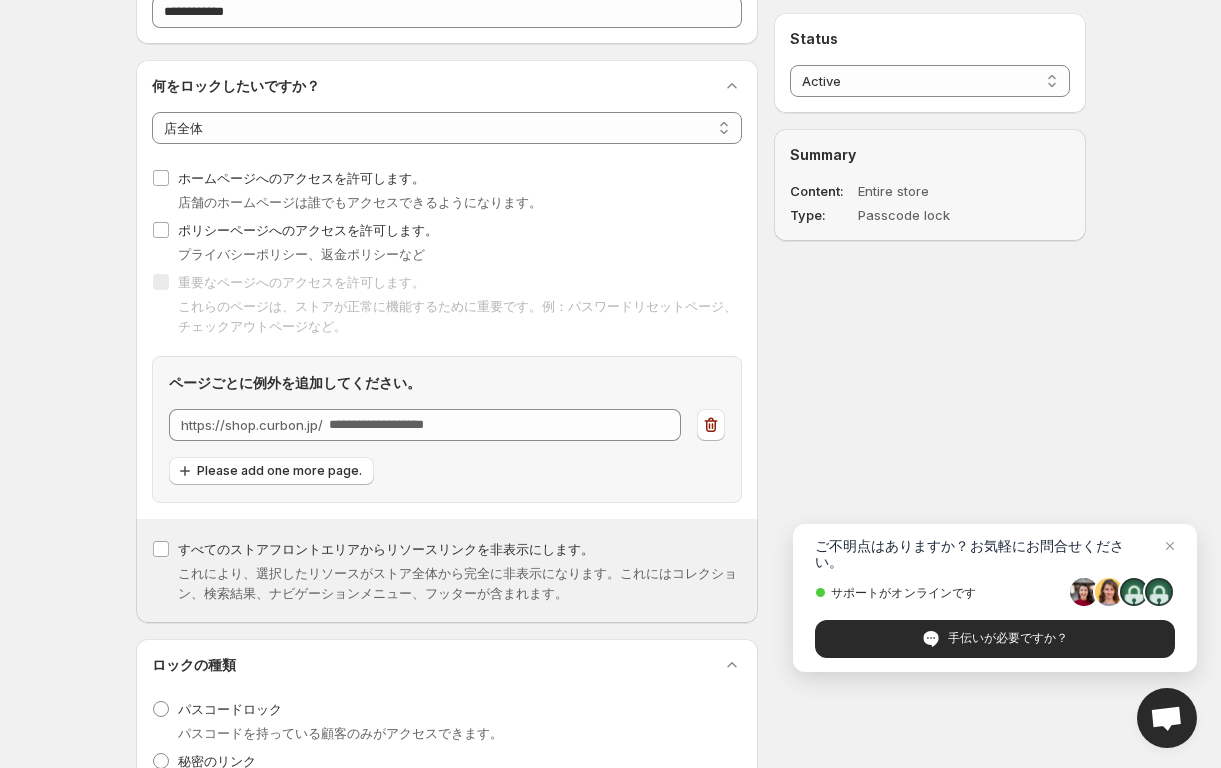 click on "**********" at bounding box center (603, 842) 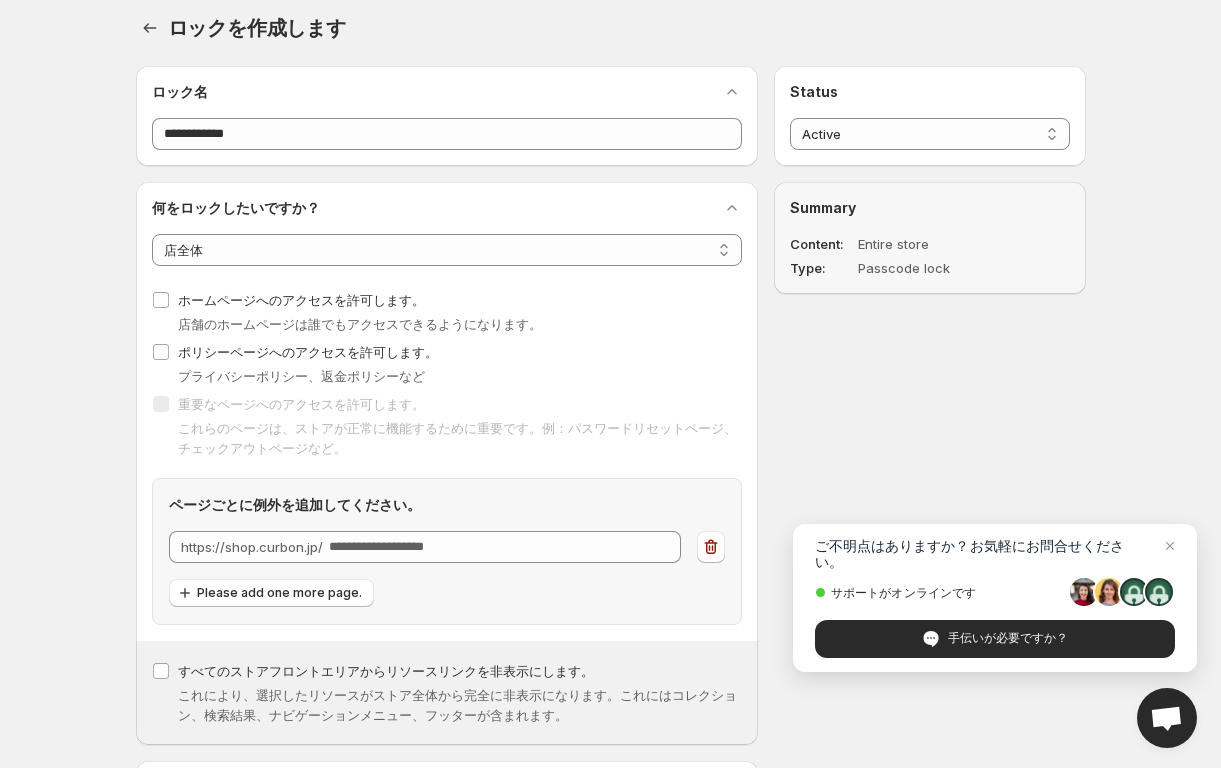 scroll, scrollTop: 0, scrollLeft: 0, axis: both 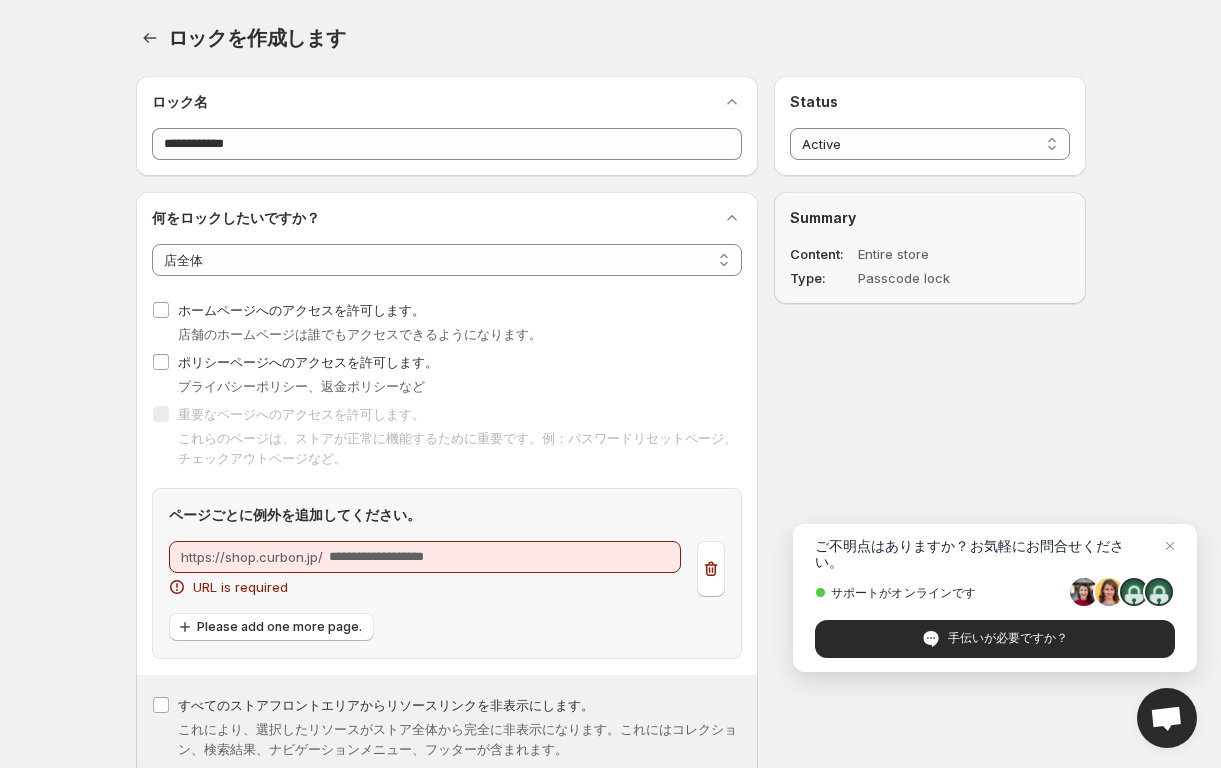 click on "{"values":{"name":"Entire store","selectedCustomers":[],"appliesTo":["basedOnPasscode"],"customerSelectionRule":["manual"],"content":"catalog","products":[],"collections":[],"articles":[],"pages":[],"urls":[],"customerTagsRules":[{"rules":[{"rule":"hasTag","value":""}]}],"accessibility":["deny"],"redirectTo":{"type":["login"]},"passcode":{"passcode":"","message":"","button":"Submit","label":"Passcode"},"secrets":{"secrets":["53cr3t"],"message":"\u003cp\u003eThis page is locked. Please enter the secret to unlock it.\u003c/p\u003e","button":"Submit","label":"Secret"},"whitelistRules":{"rules":["superpages","home","policies"],"pages":[""]},"meta":{"hide_links":true},"status":"ACTIVE"},"errors":{"whitelistRules":{"pages":[{"message":"URL is required","type":"required","ref":{"name":"whitelistRules.pages.0"}}]},"passcode":{"message":{"message":"Passcode message is required","type":"required","ref":{"name":"passcode.message"}},"passcode":{"message":"Passcode is required","type":"required","ref":{"name":"passcode.passcode"}}}}}" at bounding box center (603, 1008) 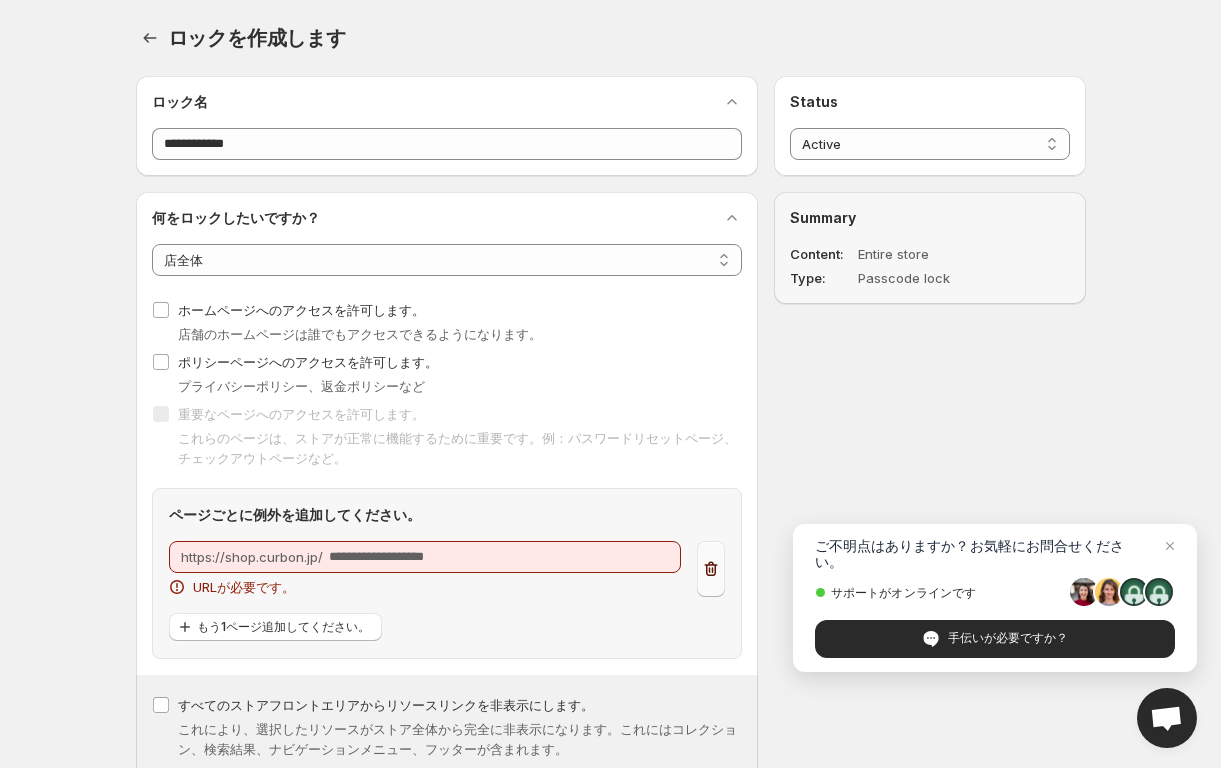 click 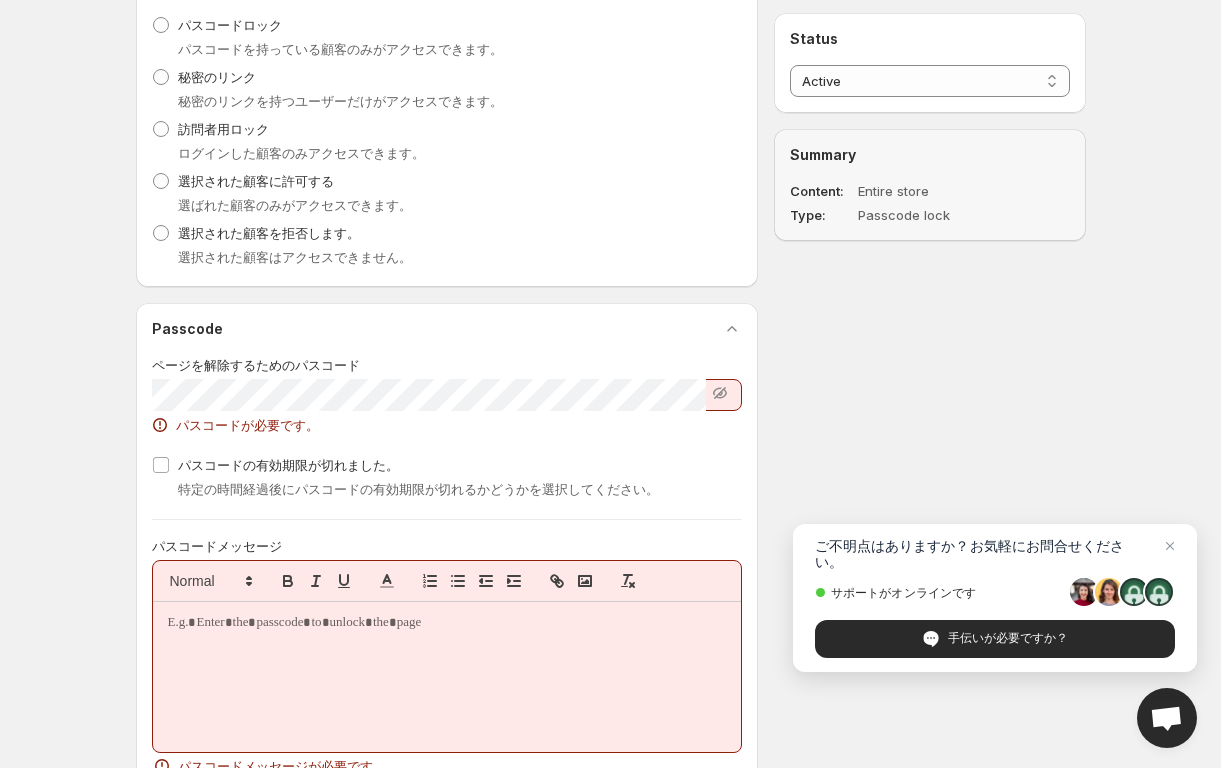 scroll, scrollTop: 778, scrollLeft: 0, axis: vertical 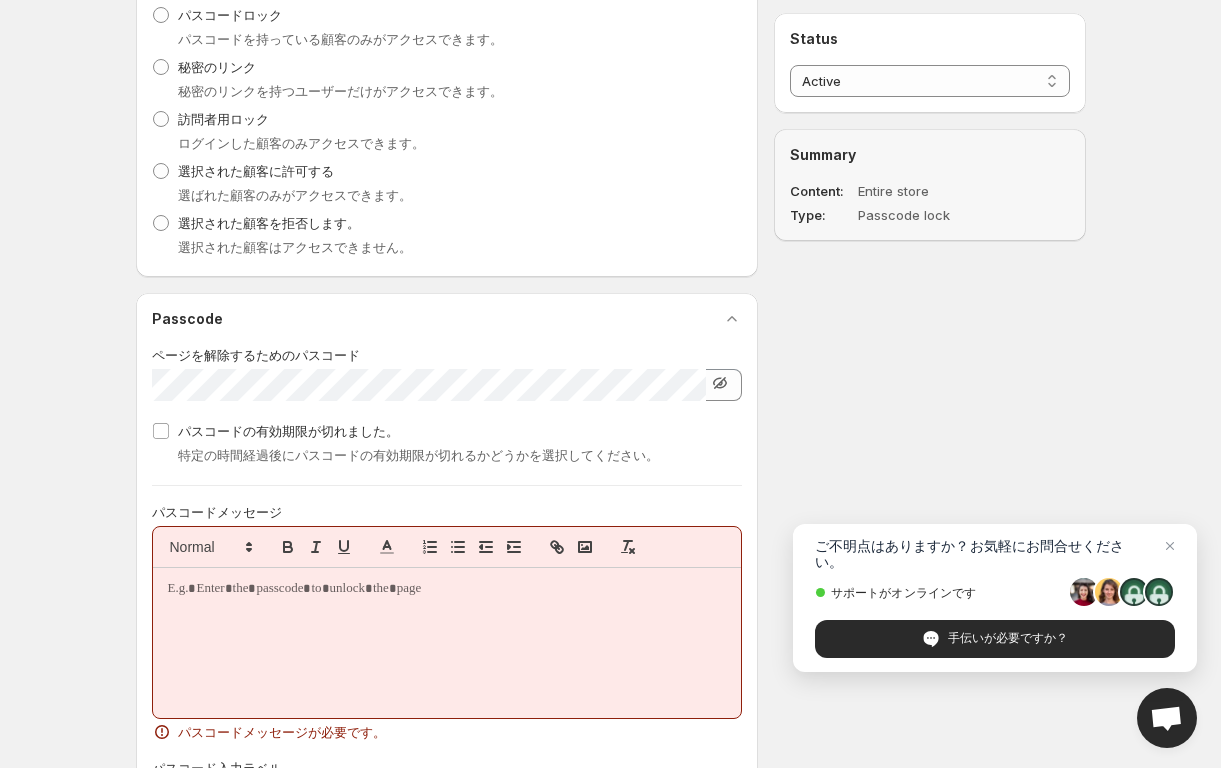 click 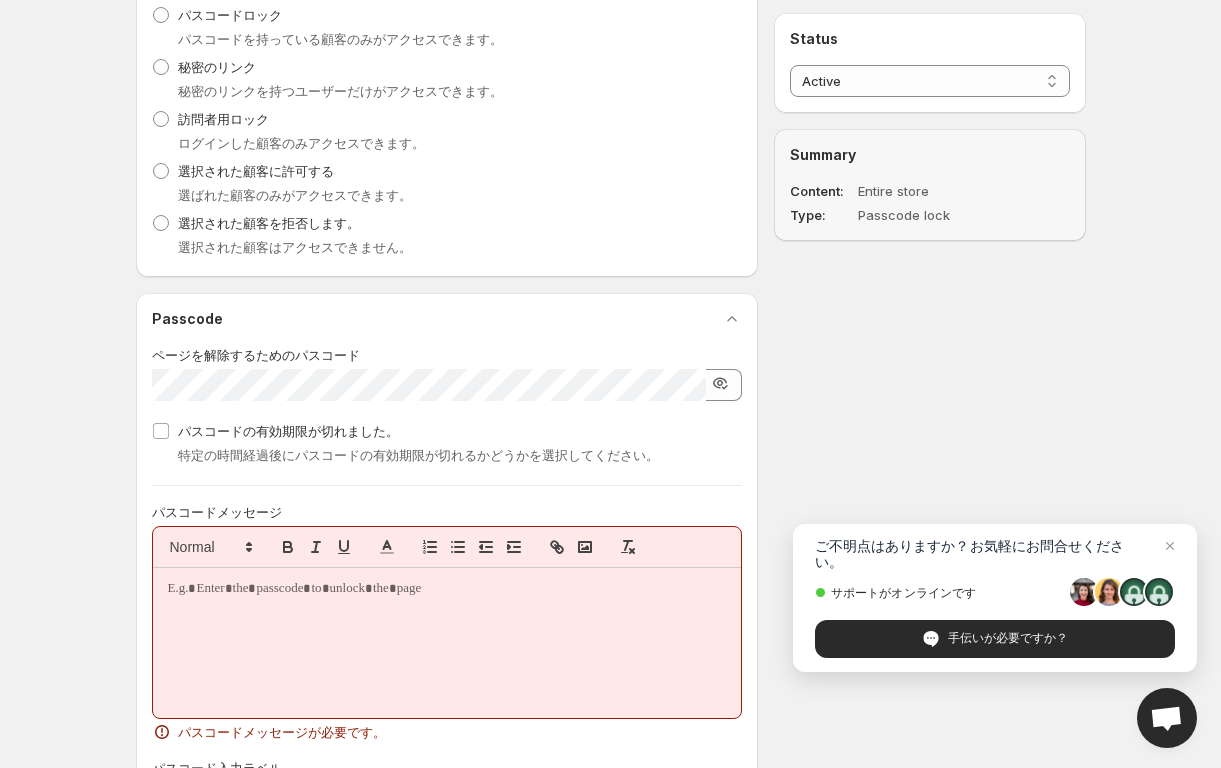 click on "**********" at bounding box center (603, 182) 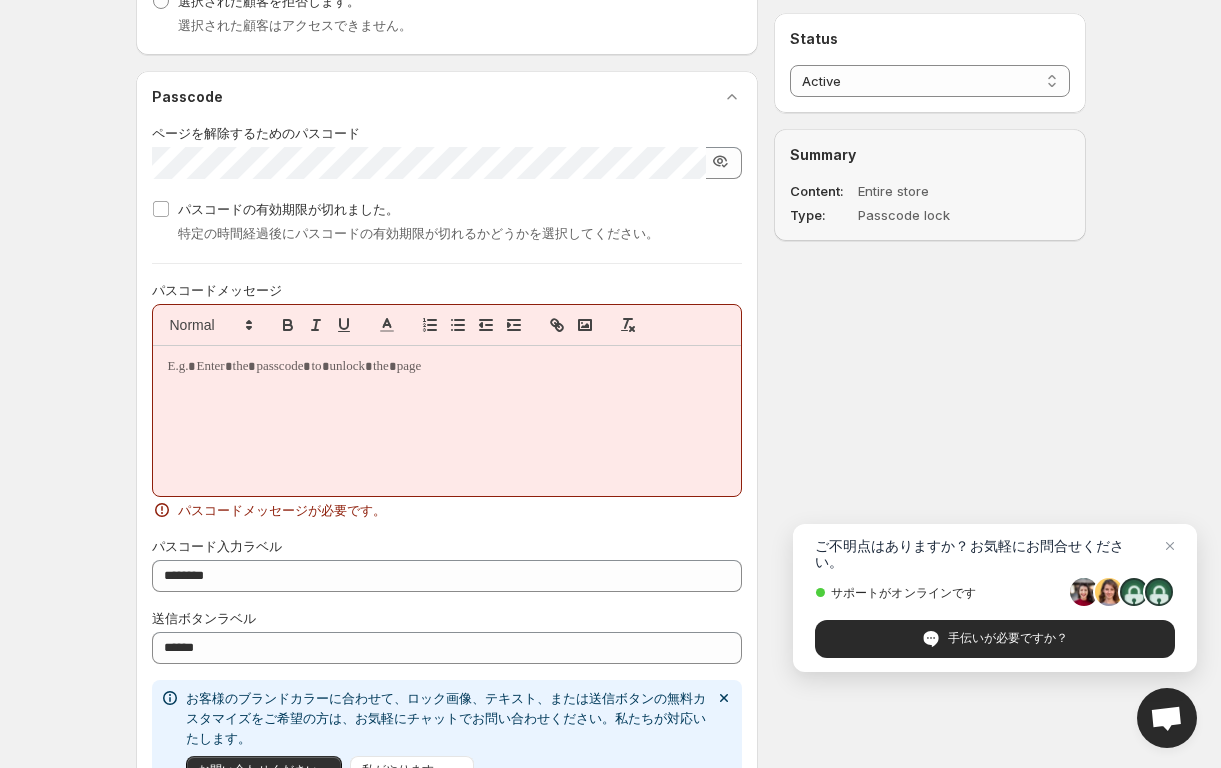 scroll, scrollTop: 1007, scrollLeft: 0, axis: vertical 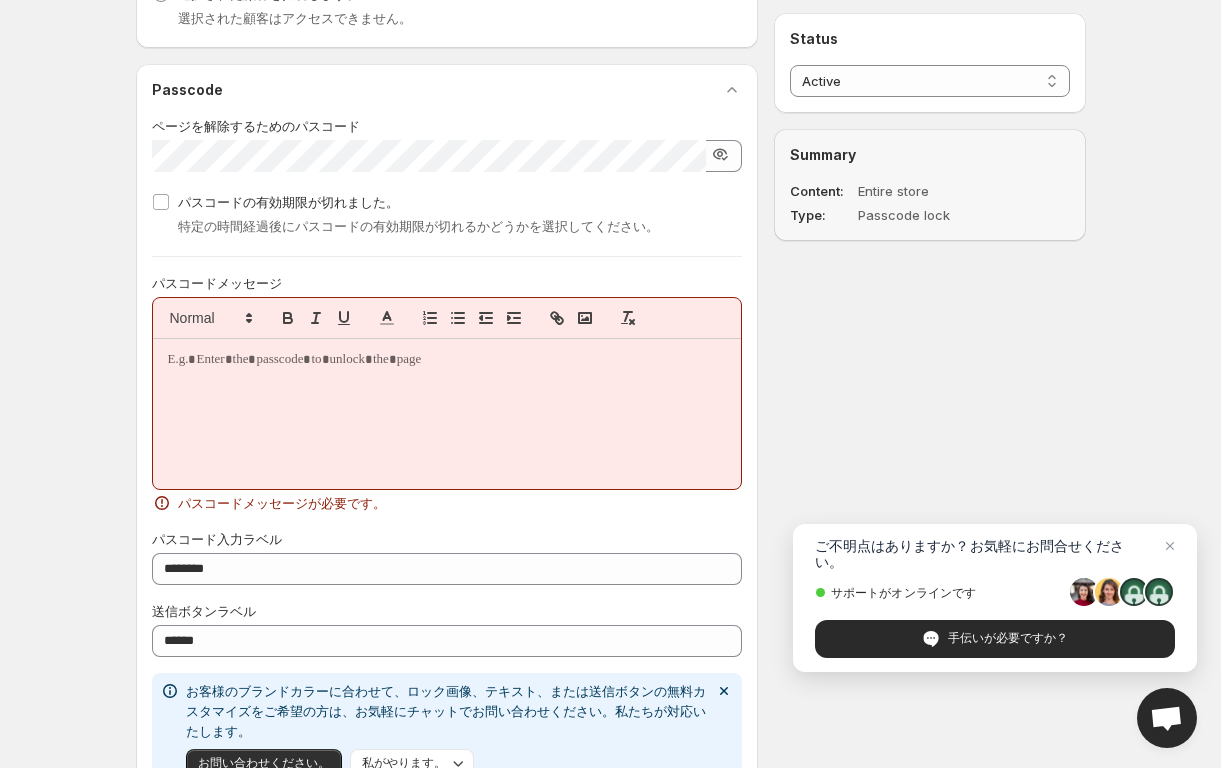 click at bounding box center (447, 414) 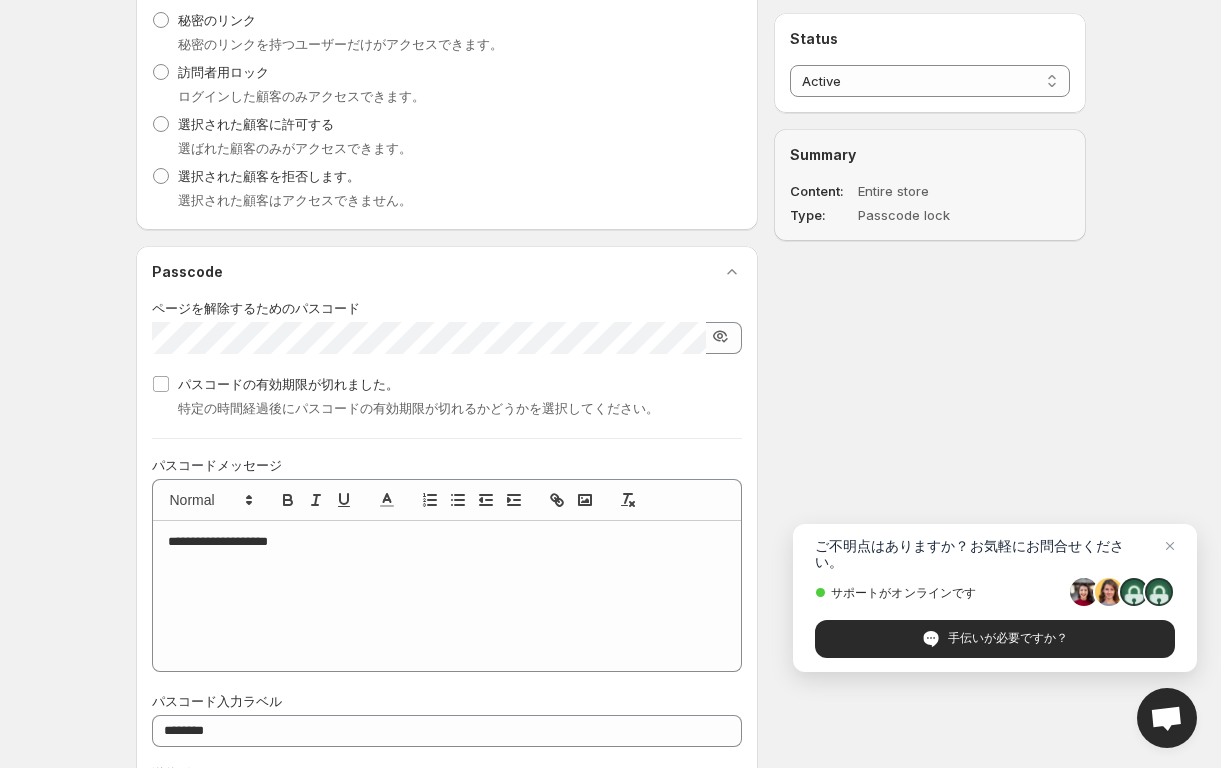 scroll, scrollTop: 0, scrollLeft: 0, axis: both 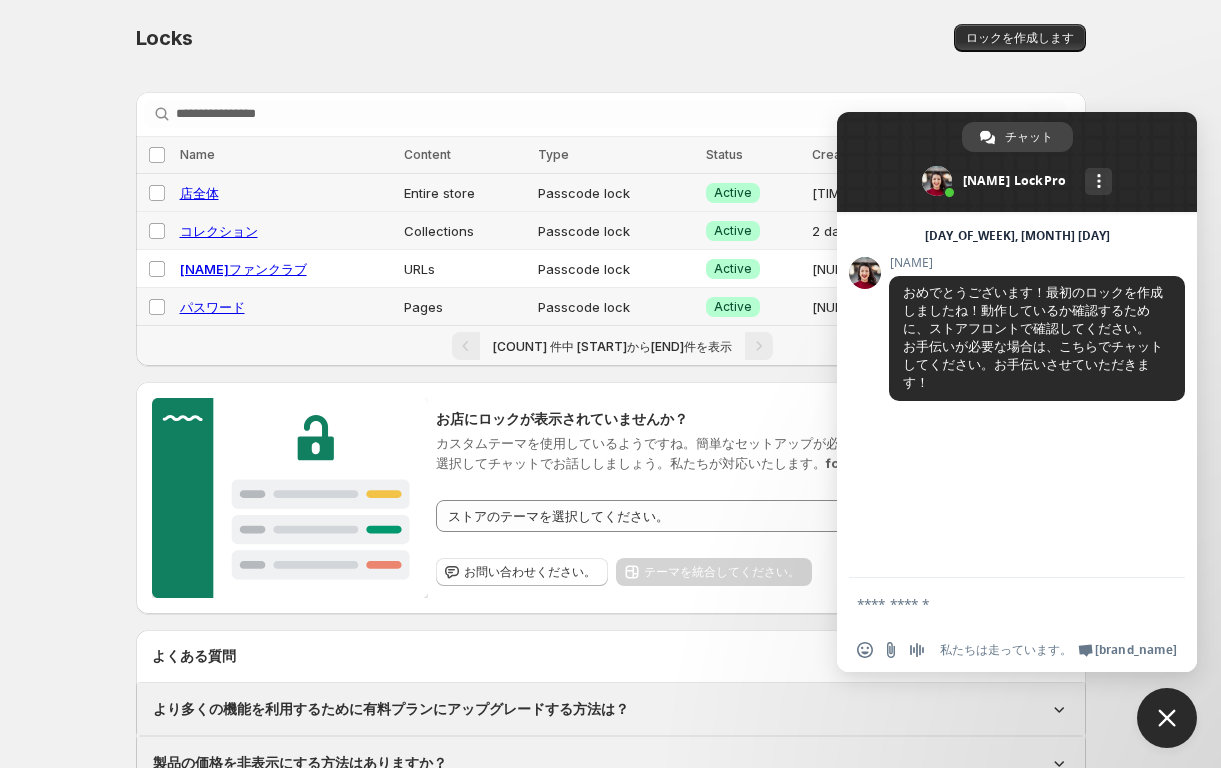 click on "店全体" at bounding box center (199, 193) 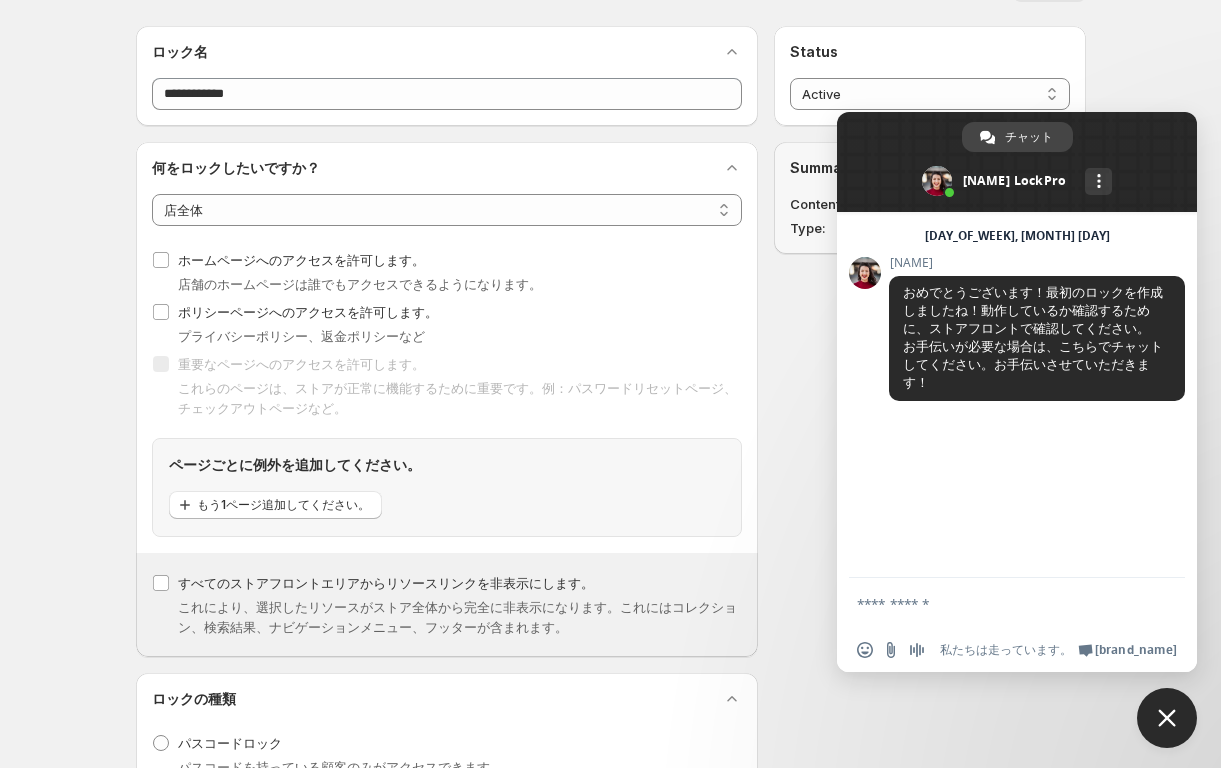 scroll, scrollTop: 64, scrollLeft: 0, axis: vertical 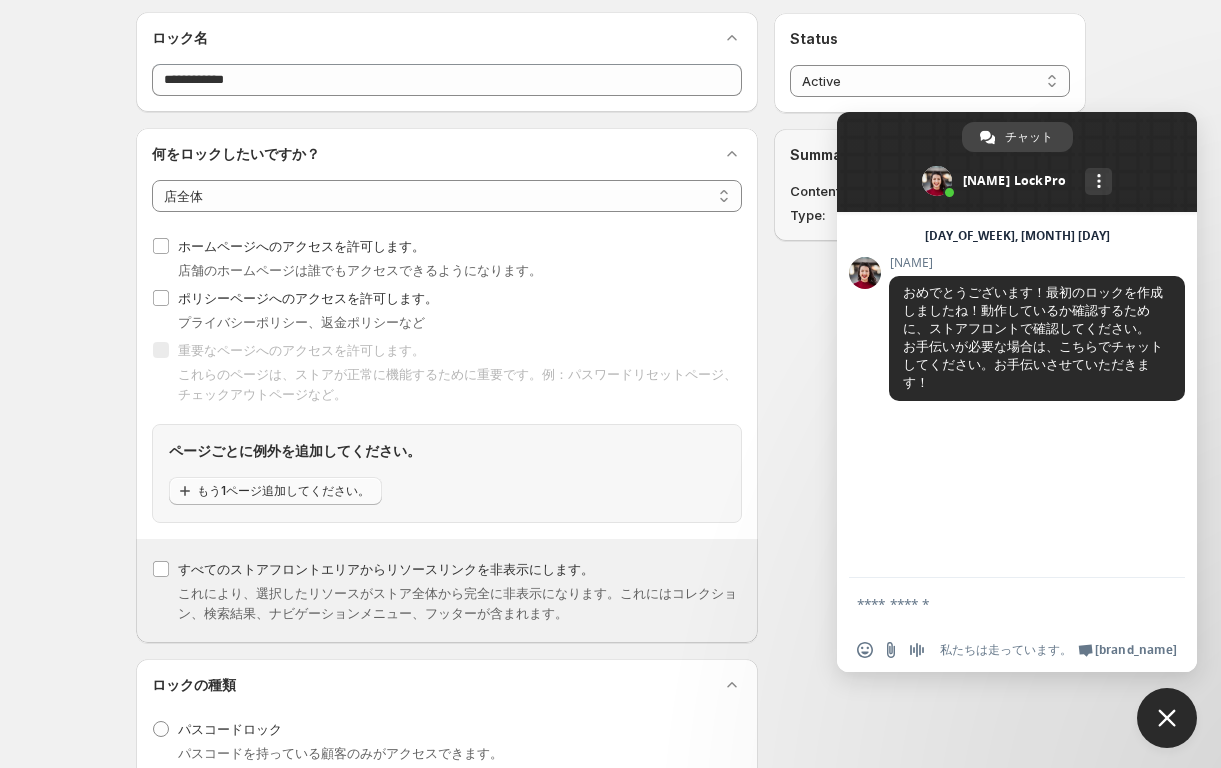 click on "もう1ページ追加してください。" at bounding box center (283, 491) 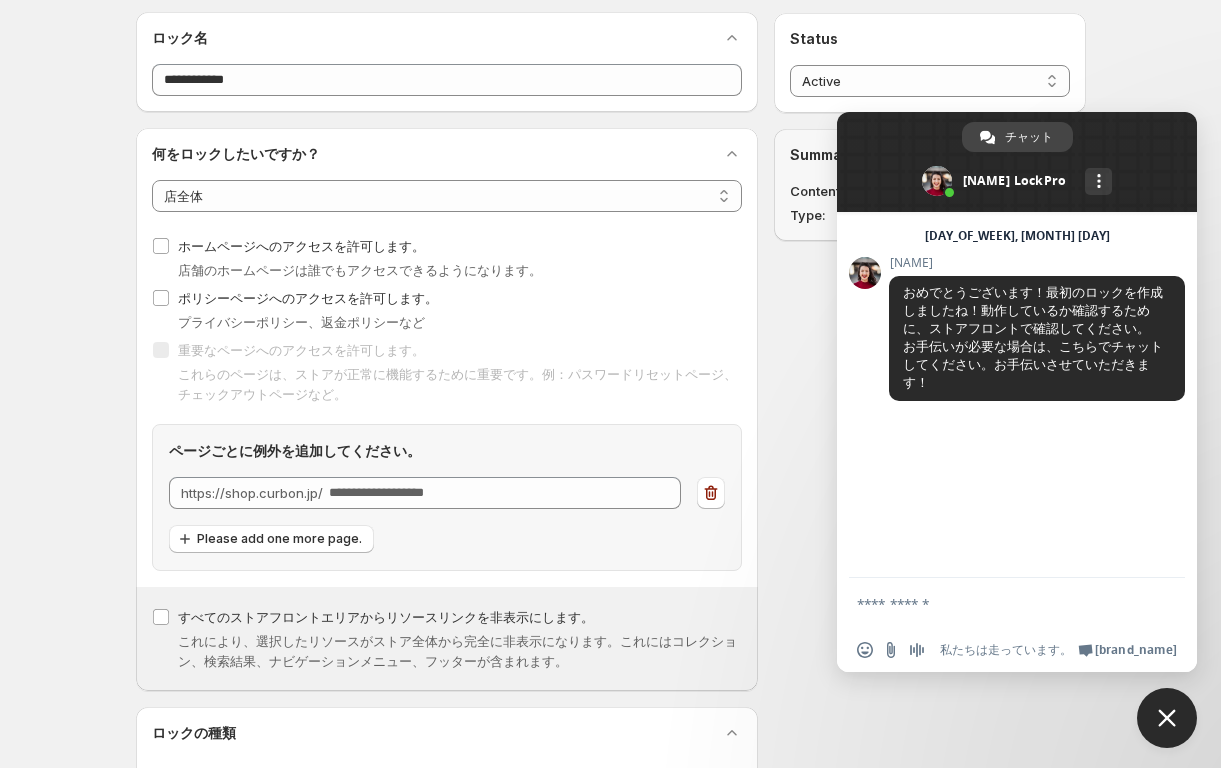 click on "https://shop.curbon.jp/" at bounding box center (252, 493) 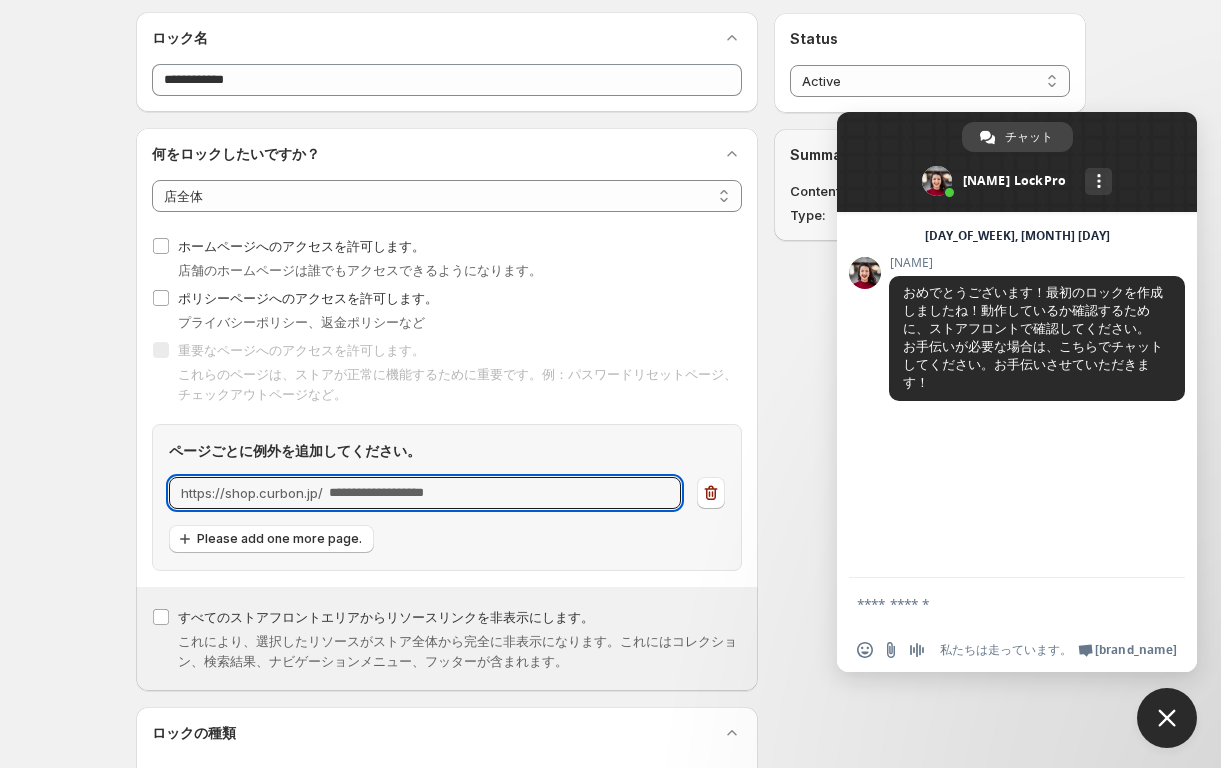 drag, startPoint x: 499, startPoint y: 499, endPoint x: 460, endPoint y: 459, distance: 55.86591 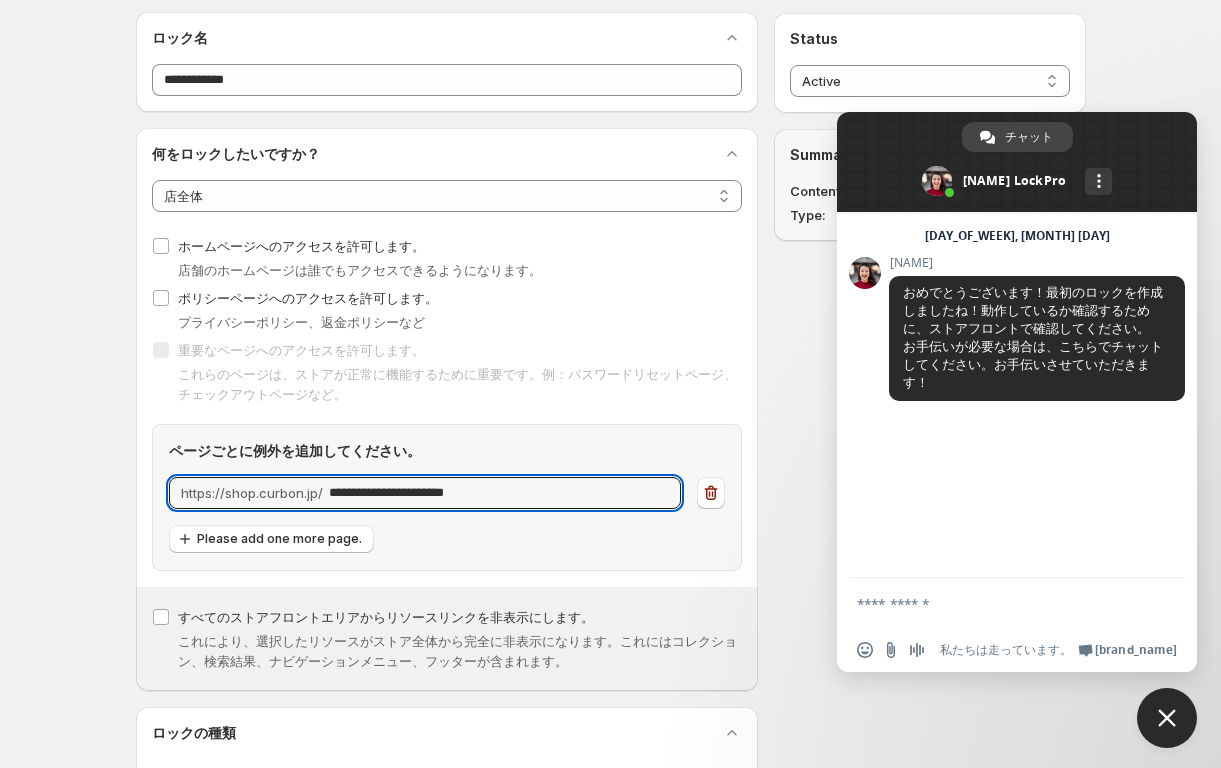 type on "**********" 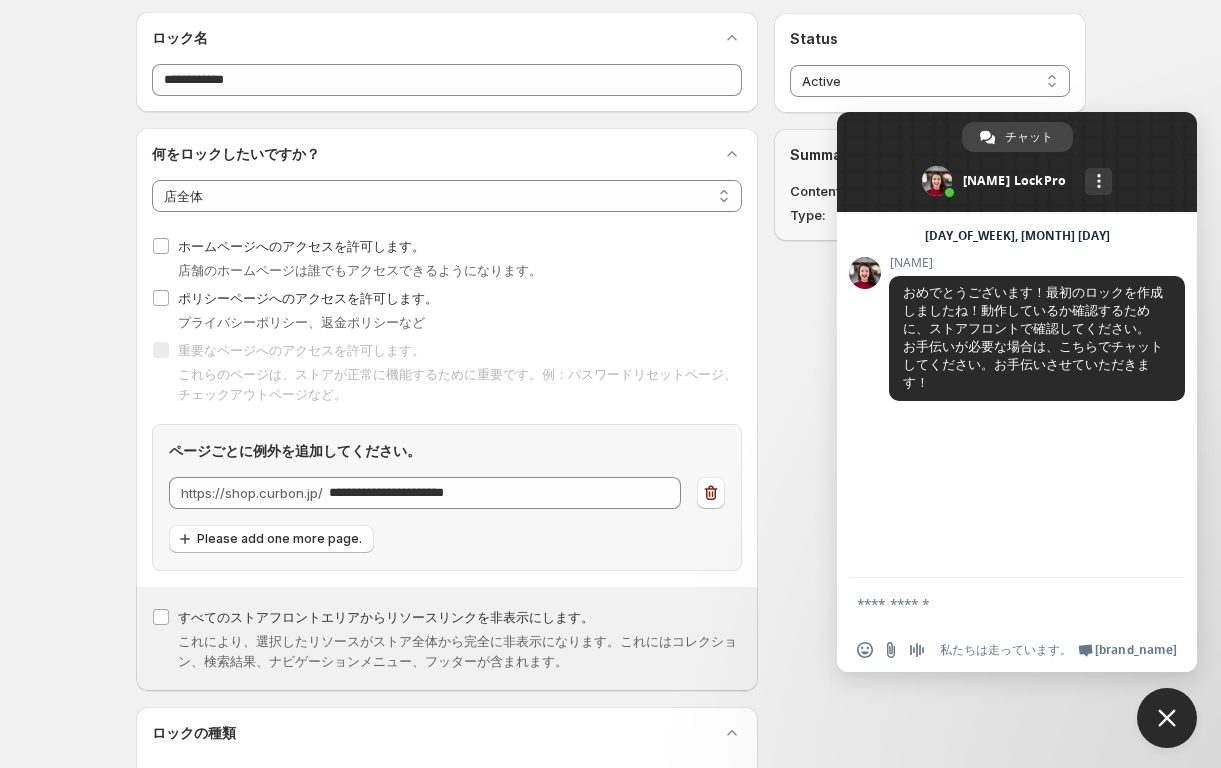 drag, startPoint x: 325, startPoint y: 496, endPoint x: 136, endPoint y: 495, distance: 189.00264 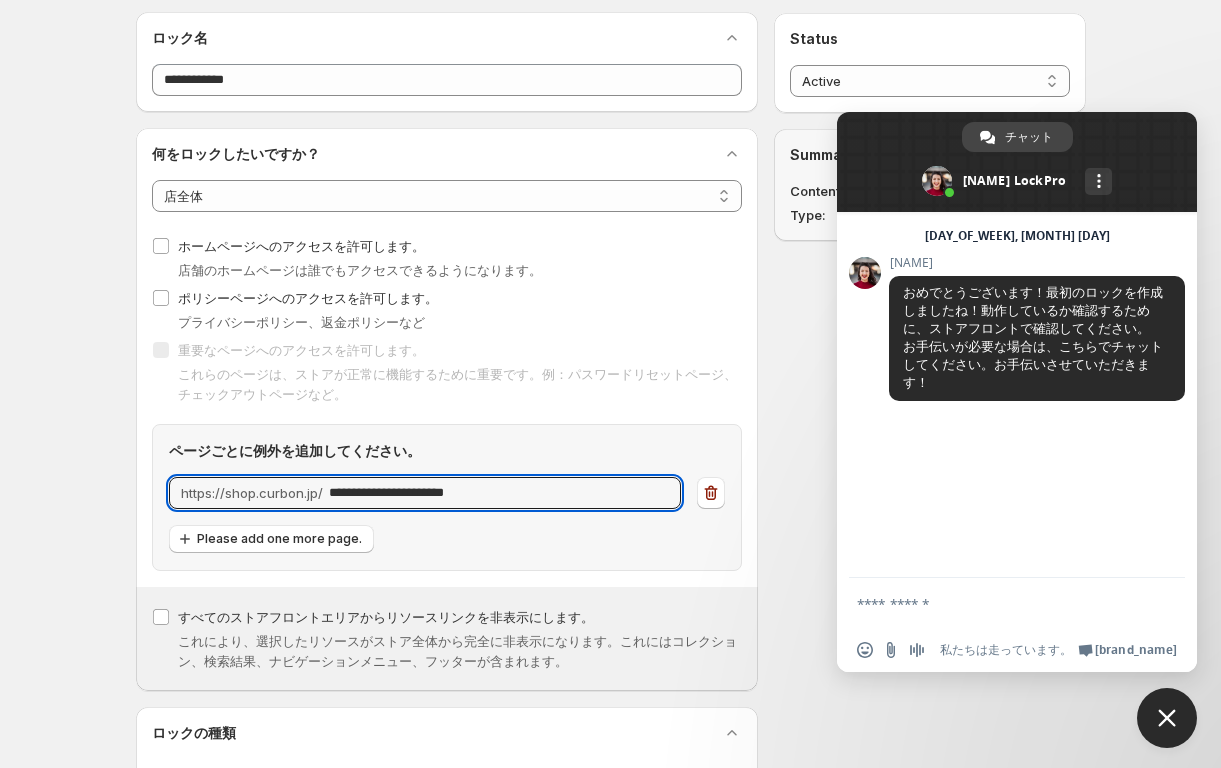 drag, startPoint x: 392, startPoint y: 499, endPoint x: 132, endPoint y: 489, distance: 260.19223 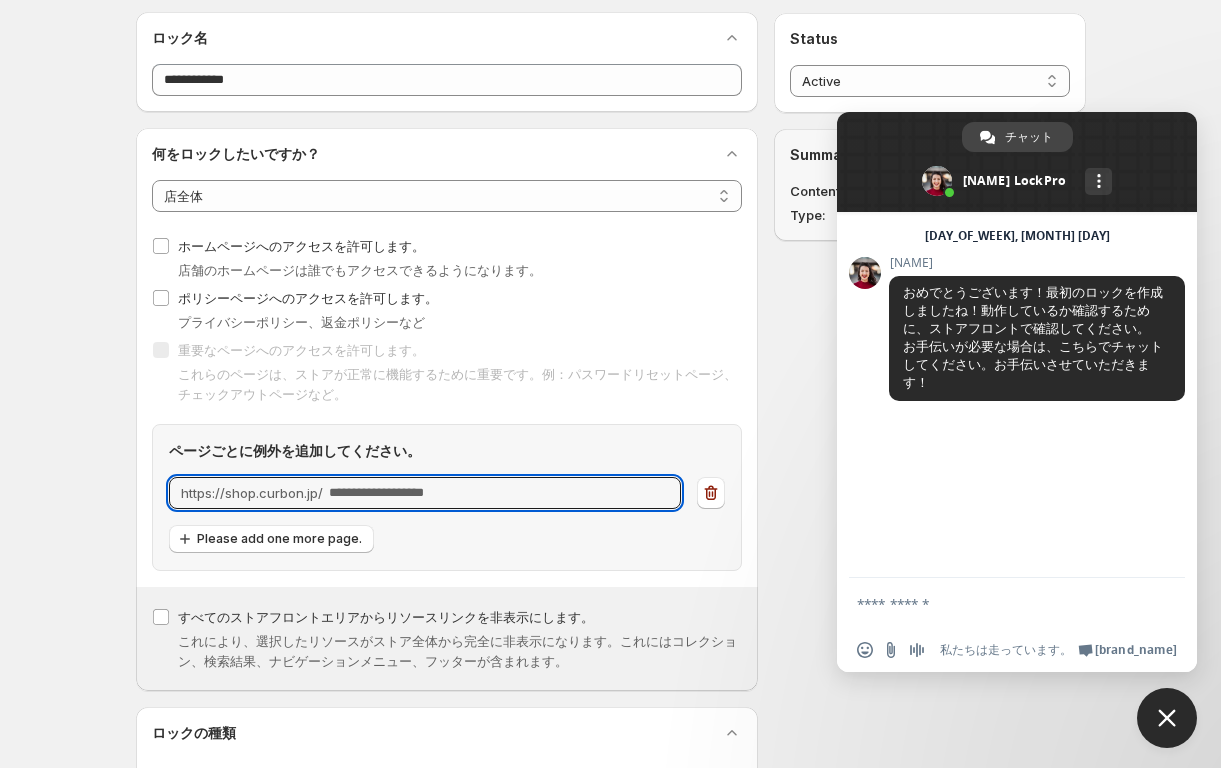 drag, startPoint x: 467, startPoint y: 498, endPoint x: 155, endPoint y: 488, distance: 312.16022 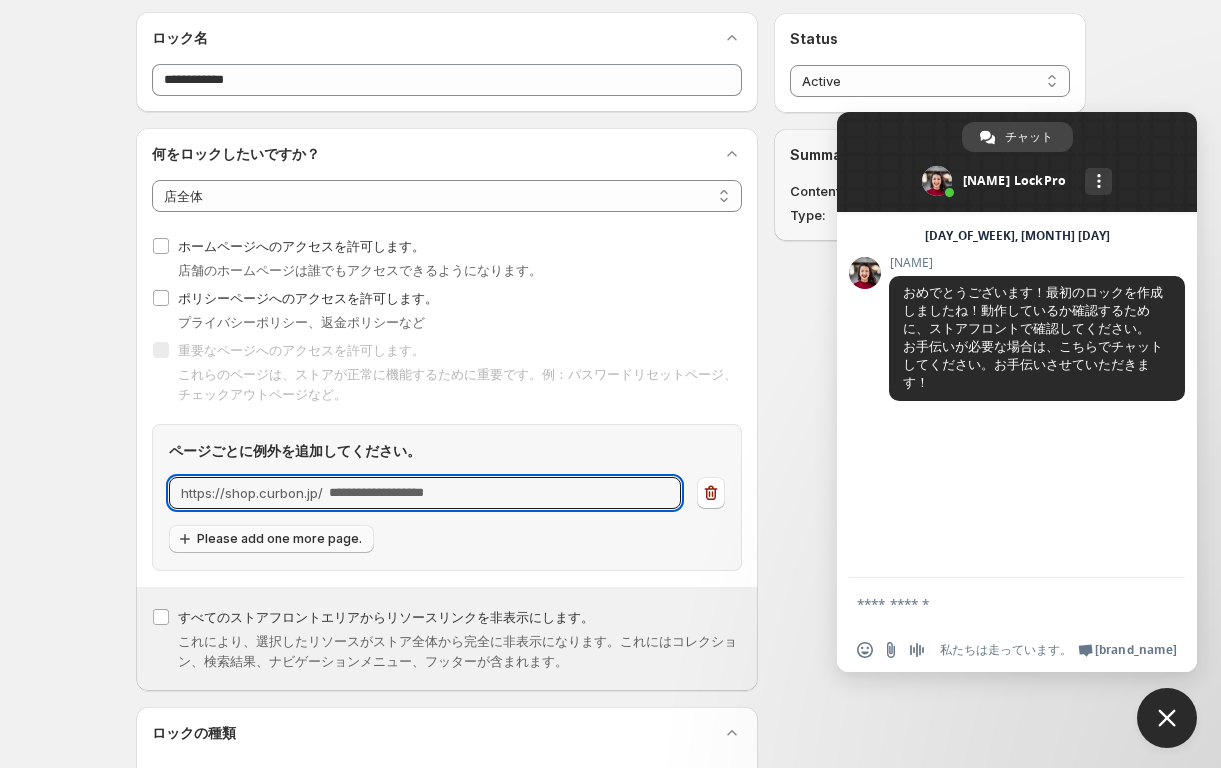click on "Please add one more page." at bounding box center [279, 539] 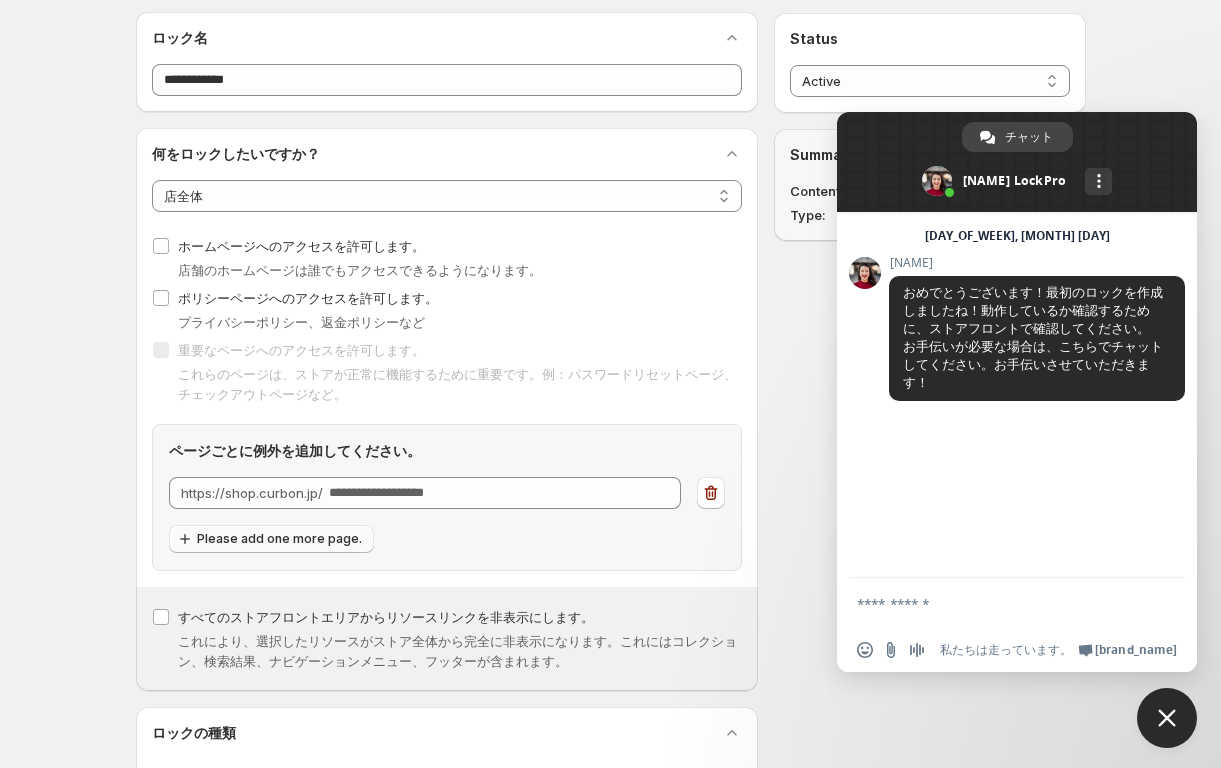 click on "Please add one more page." at bounding box center (279, 539) 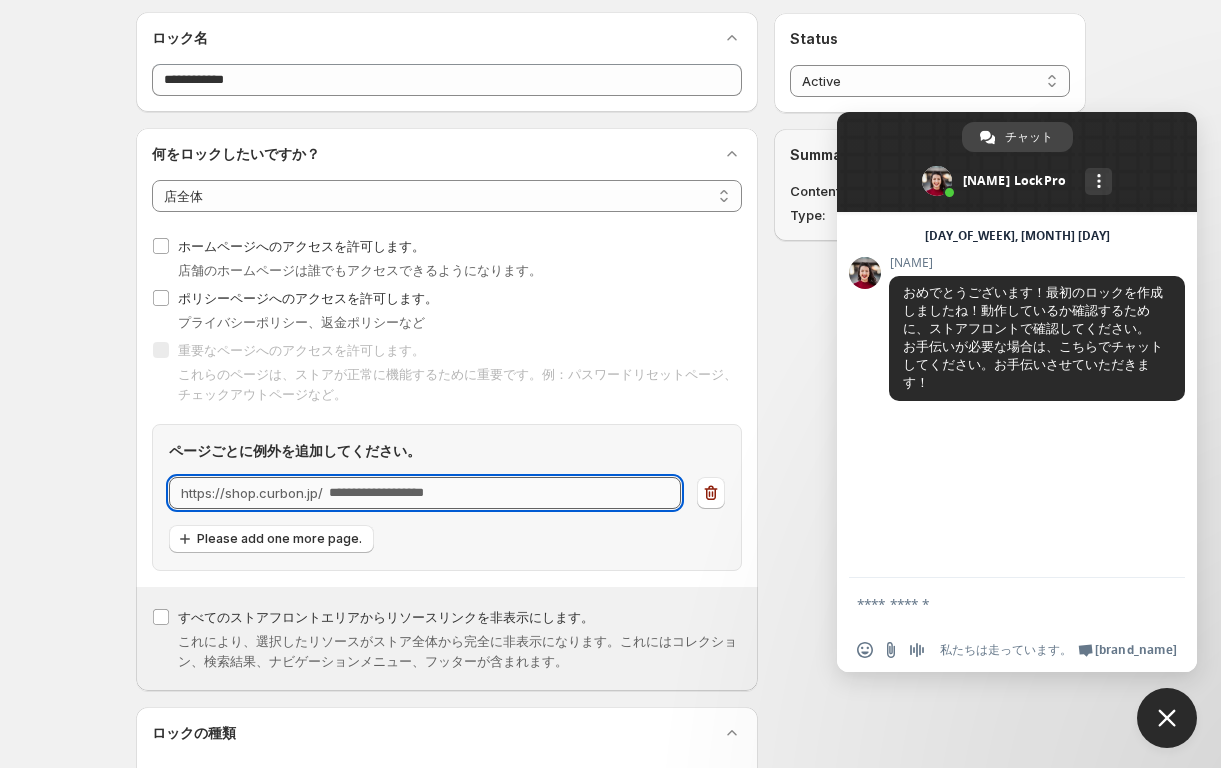 click on "URL" at bounding box center (505, 493) 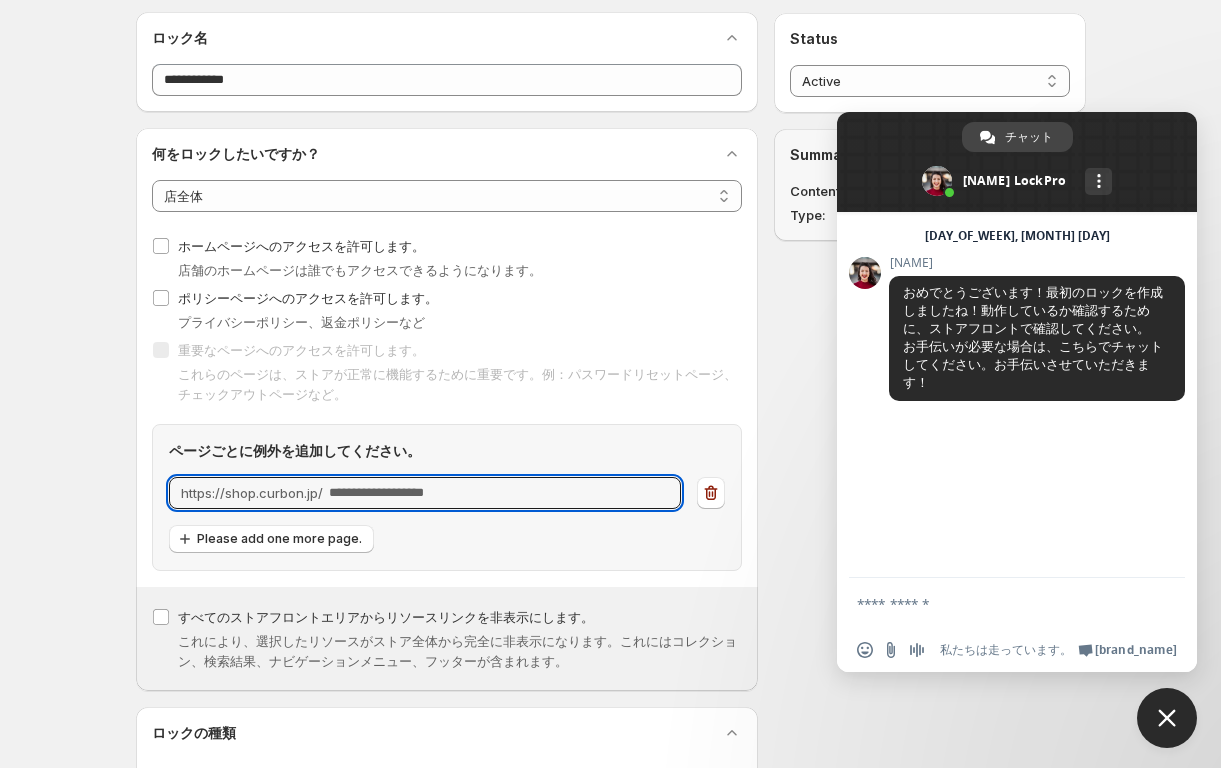 drag, startPoint x: 536, startPoint y: 492, endPoint x: 169, endPoint y: 458, distance: 368.57156 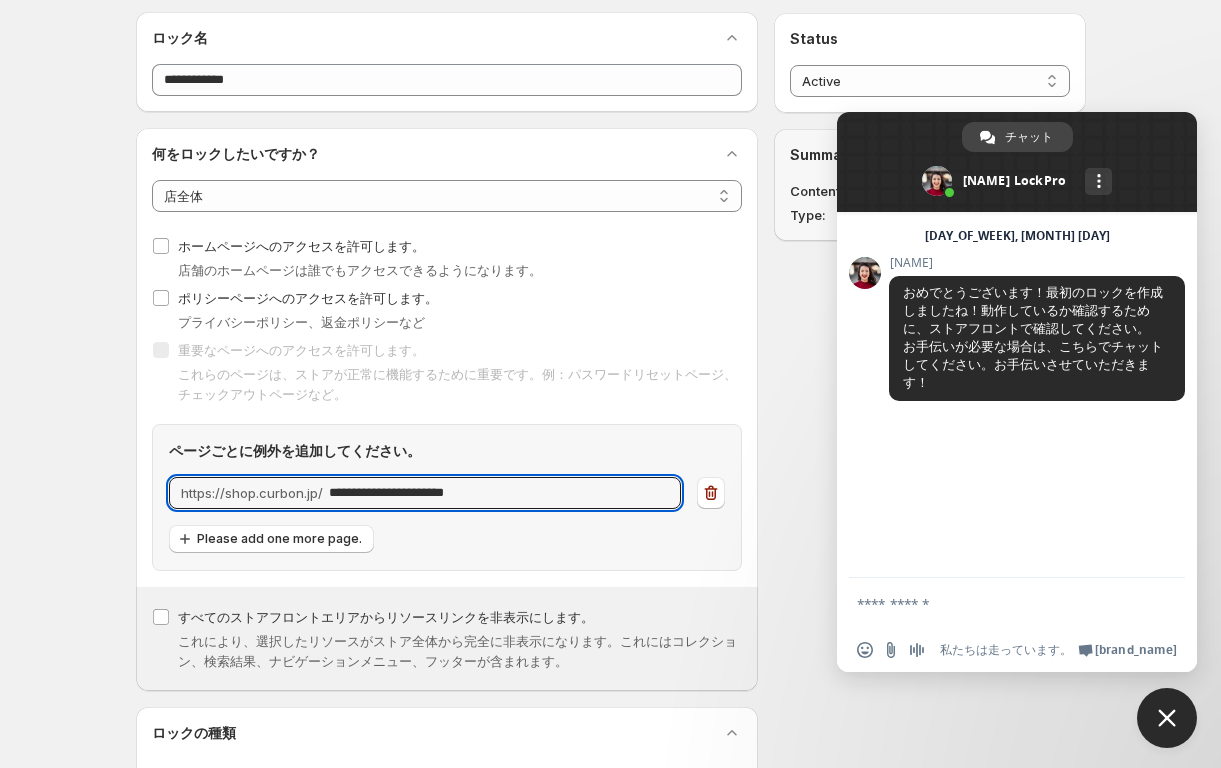 paste on "**********" 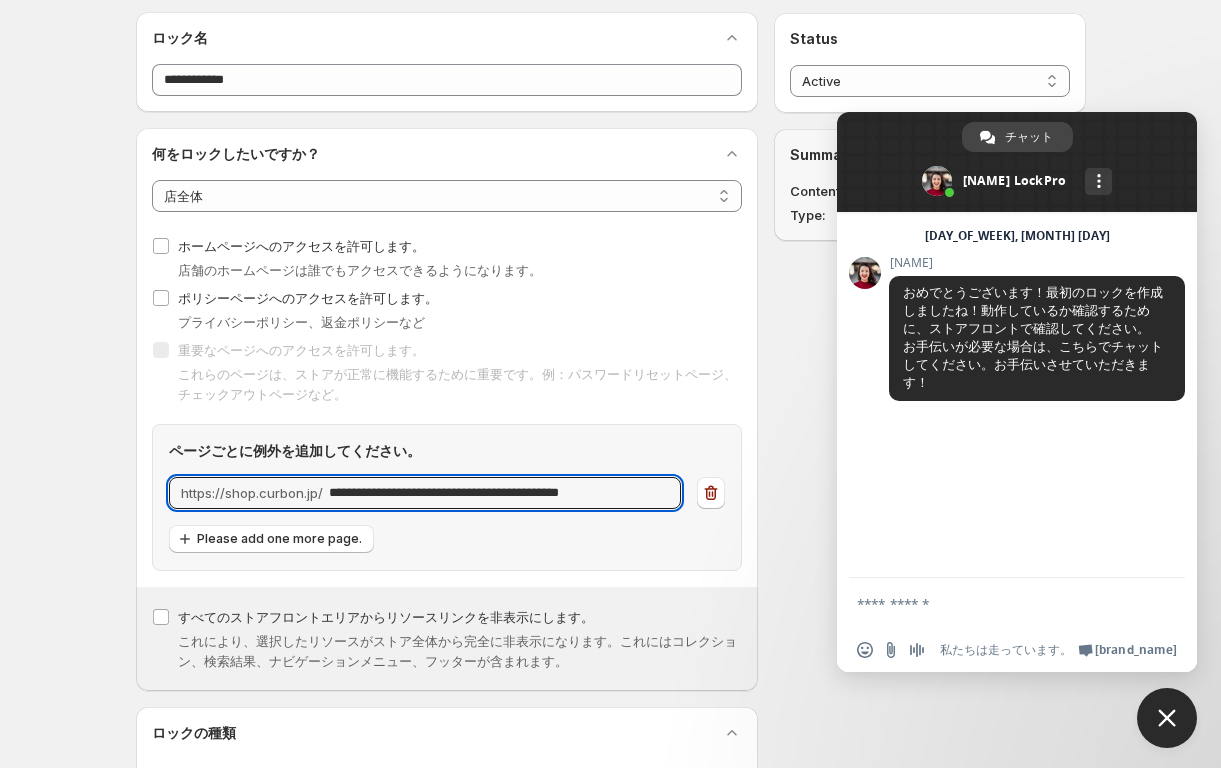 drag, startPoint x: 651, startPoint y: 495, endPoint x: 159, endPoint y: 458, distance: 493.3893 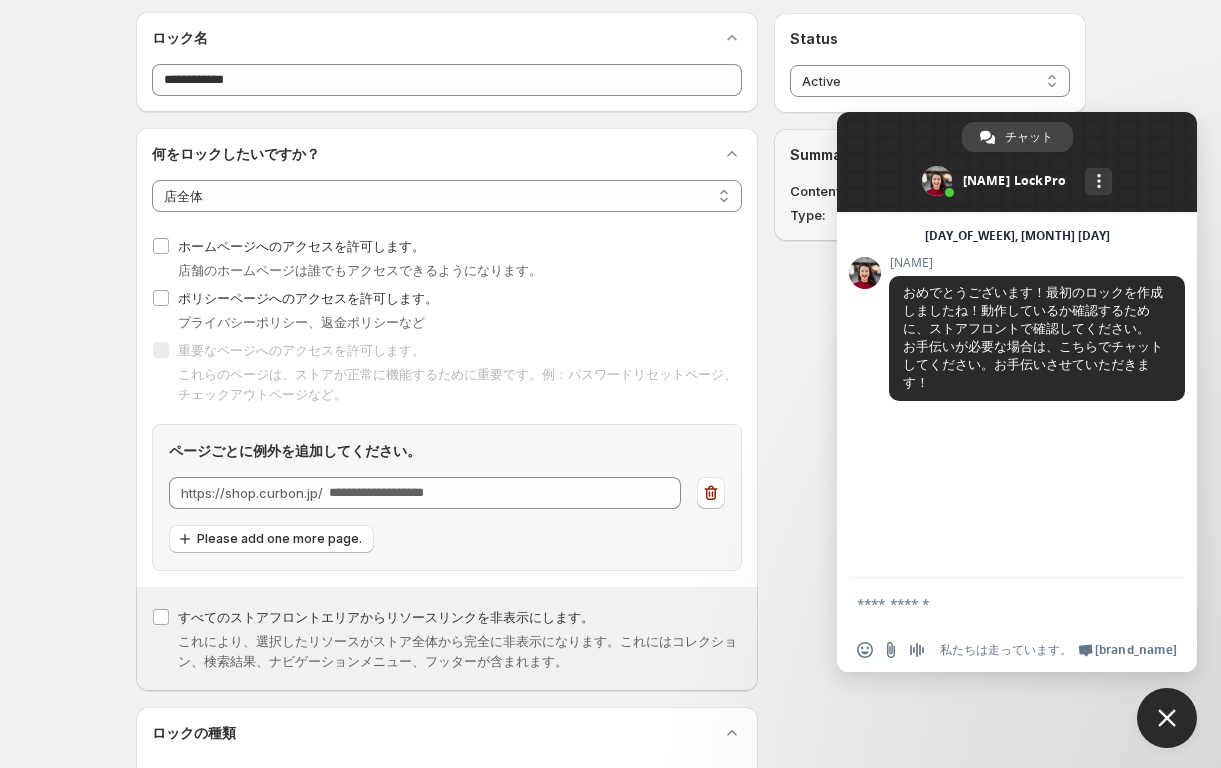click on "**********" at bounding box center (603, 910) 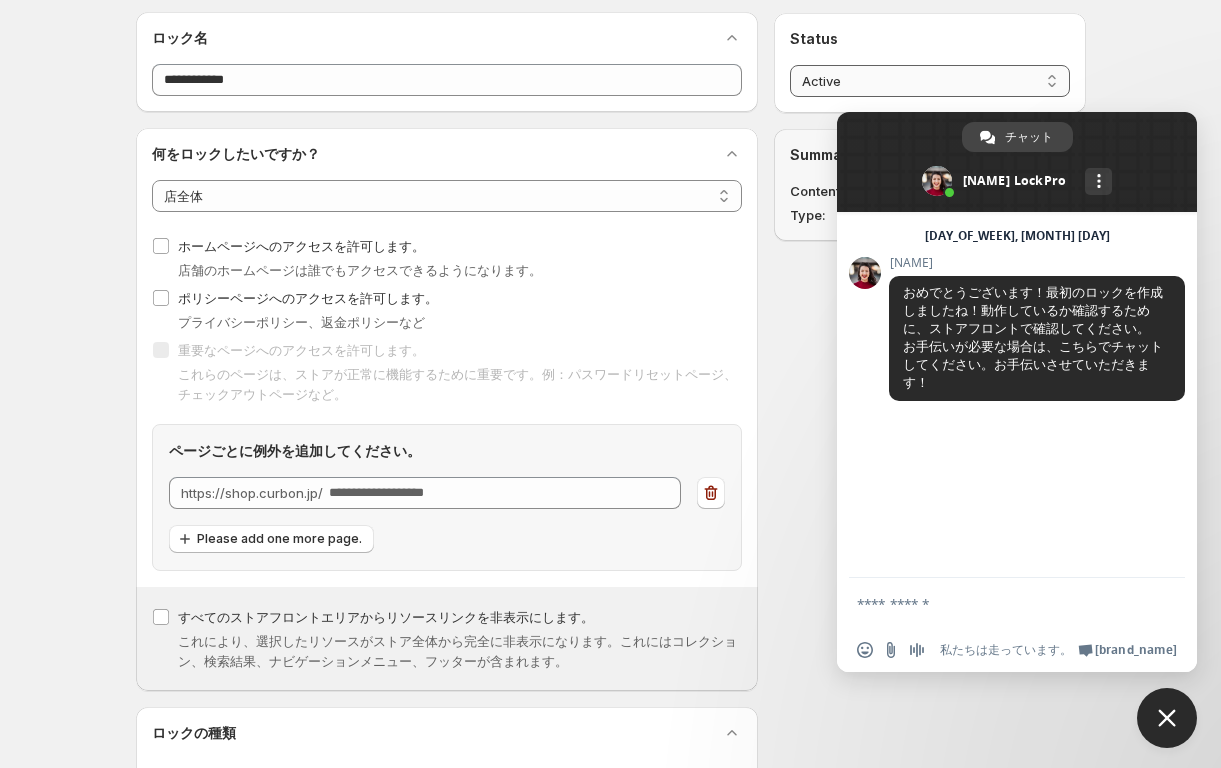 click on "**********" at bounding box center [929, 81] 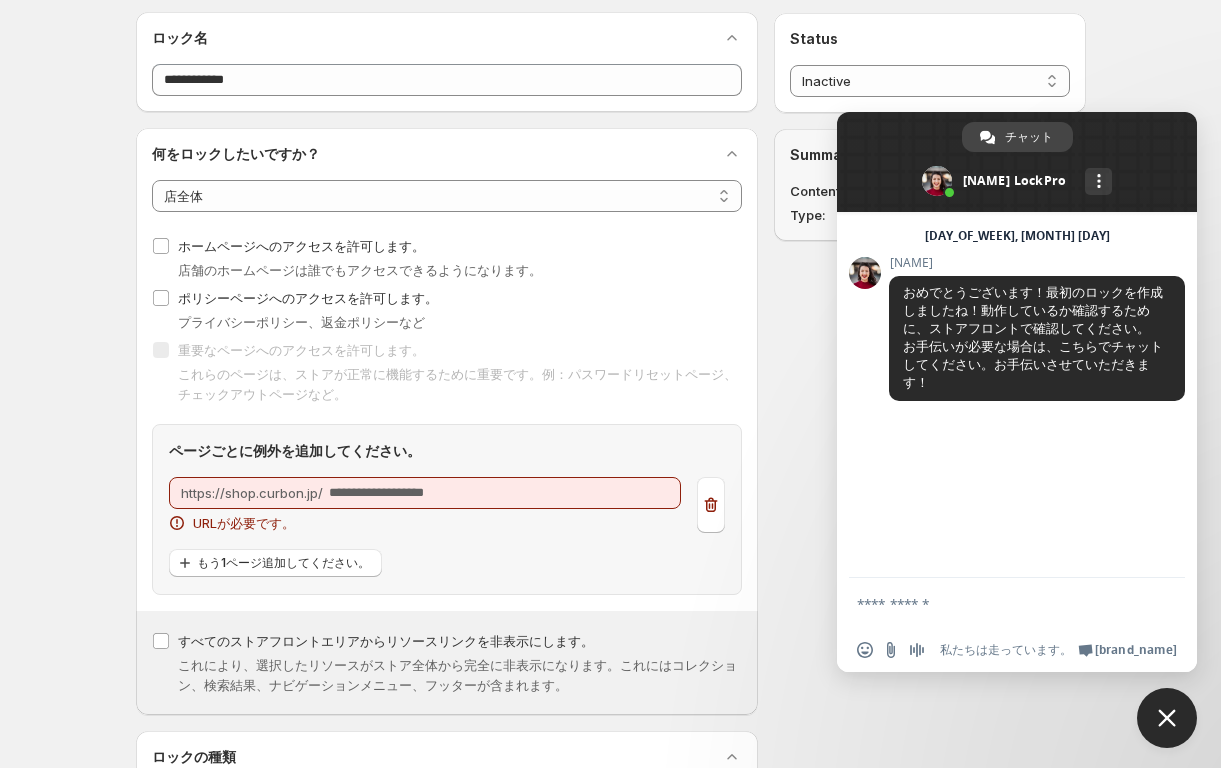 click at bounding box center (1167, 718) 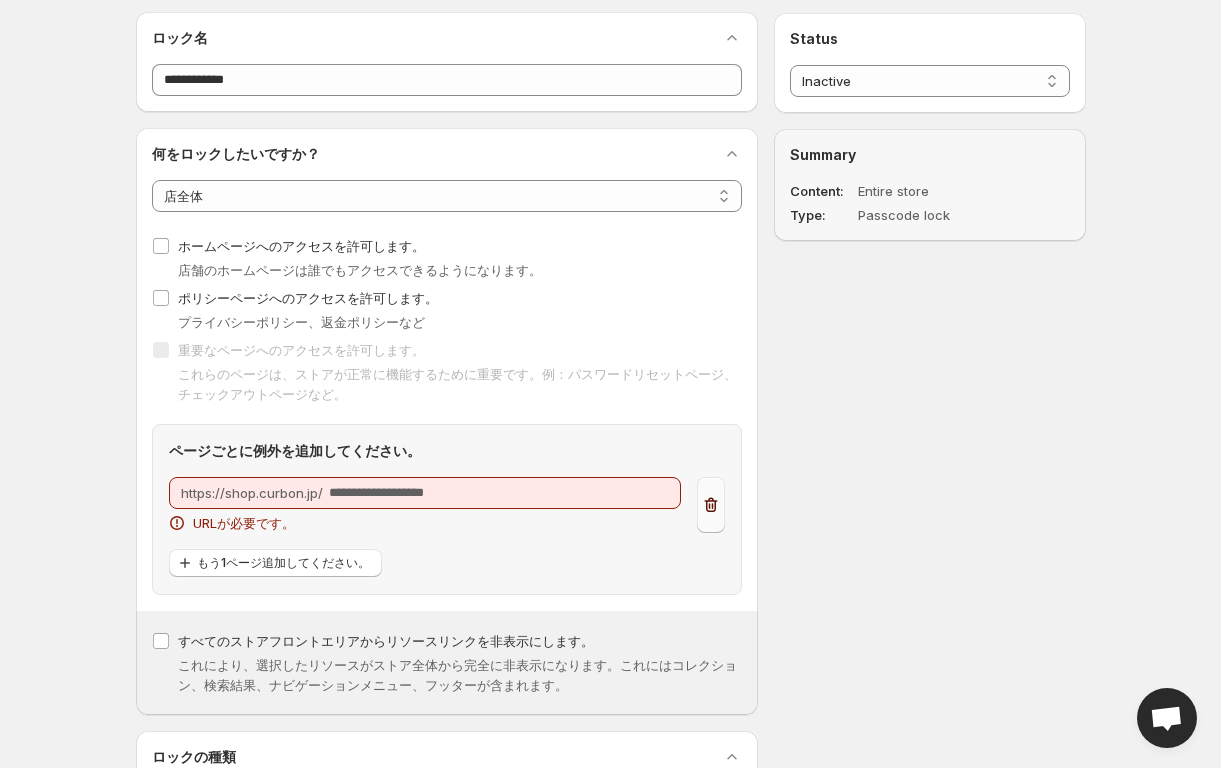 click 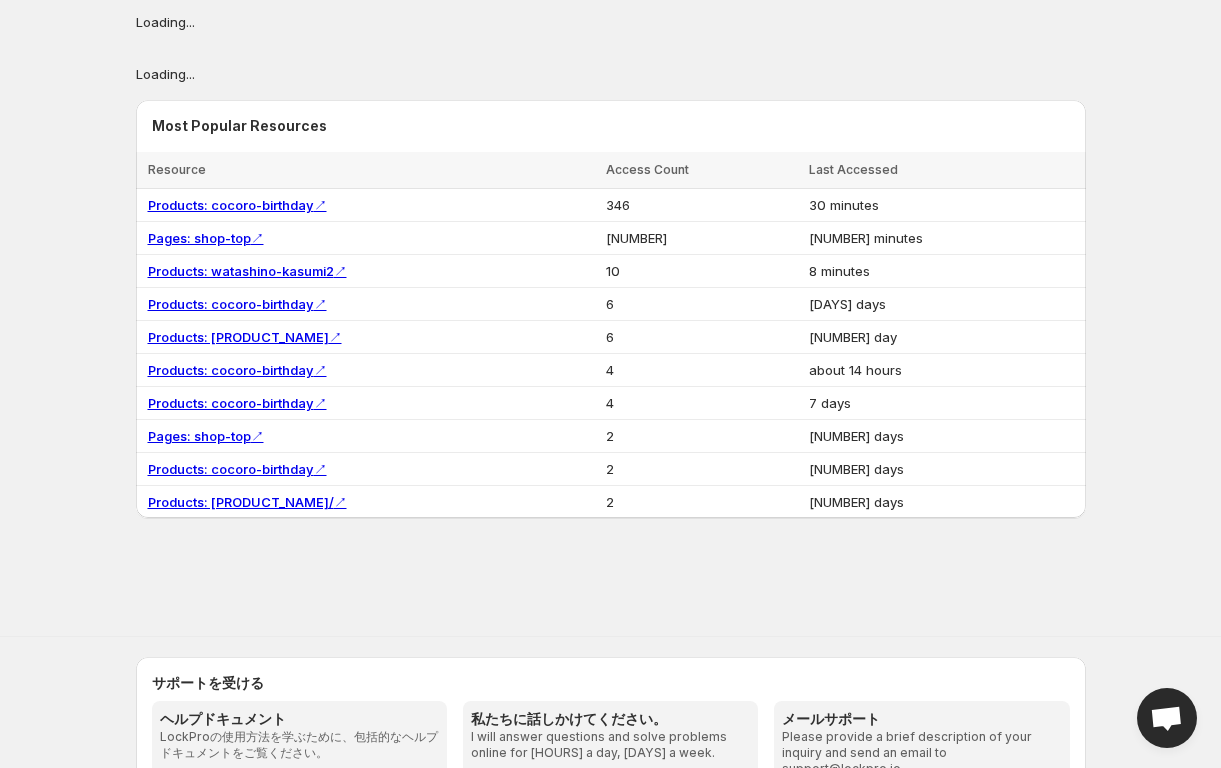 scroll, scrollTop: 0, scrollLeft: 0, axis: both 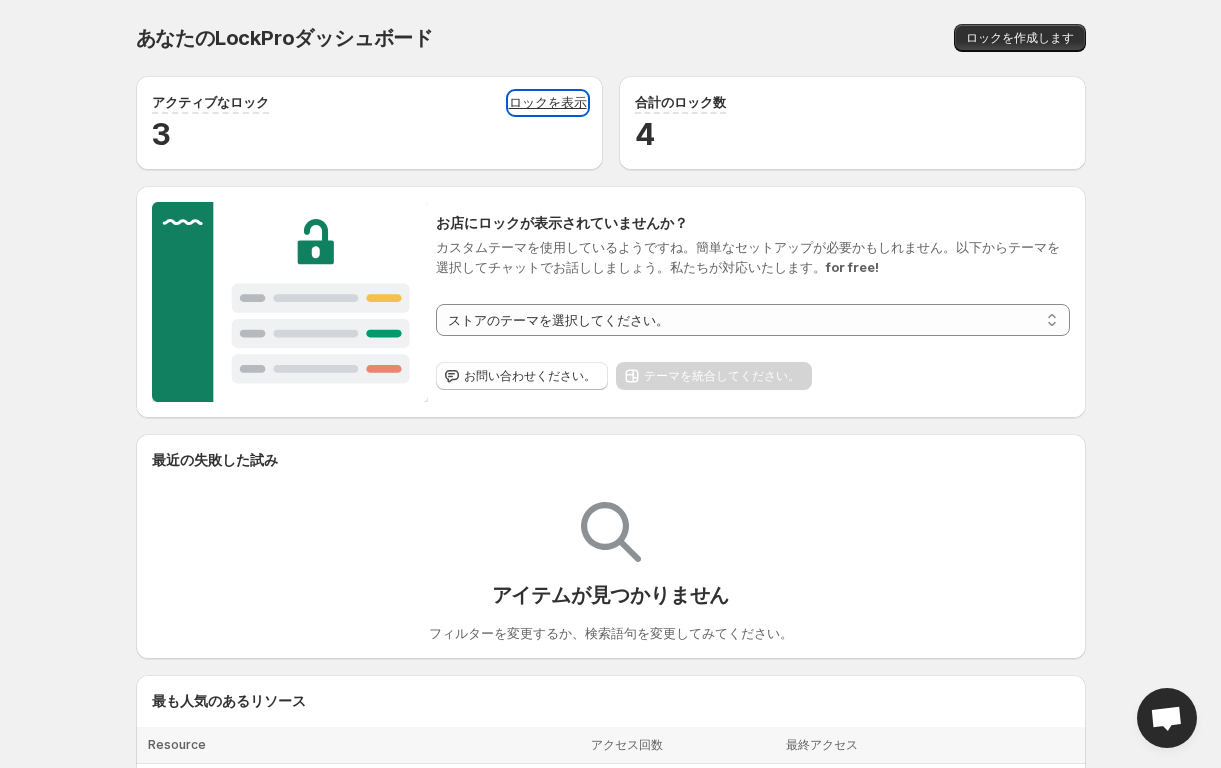 click on "ロックを表示" at bounding box center (548, 103) 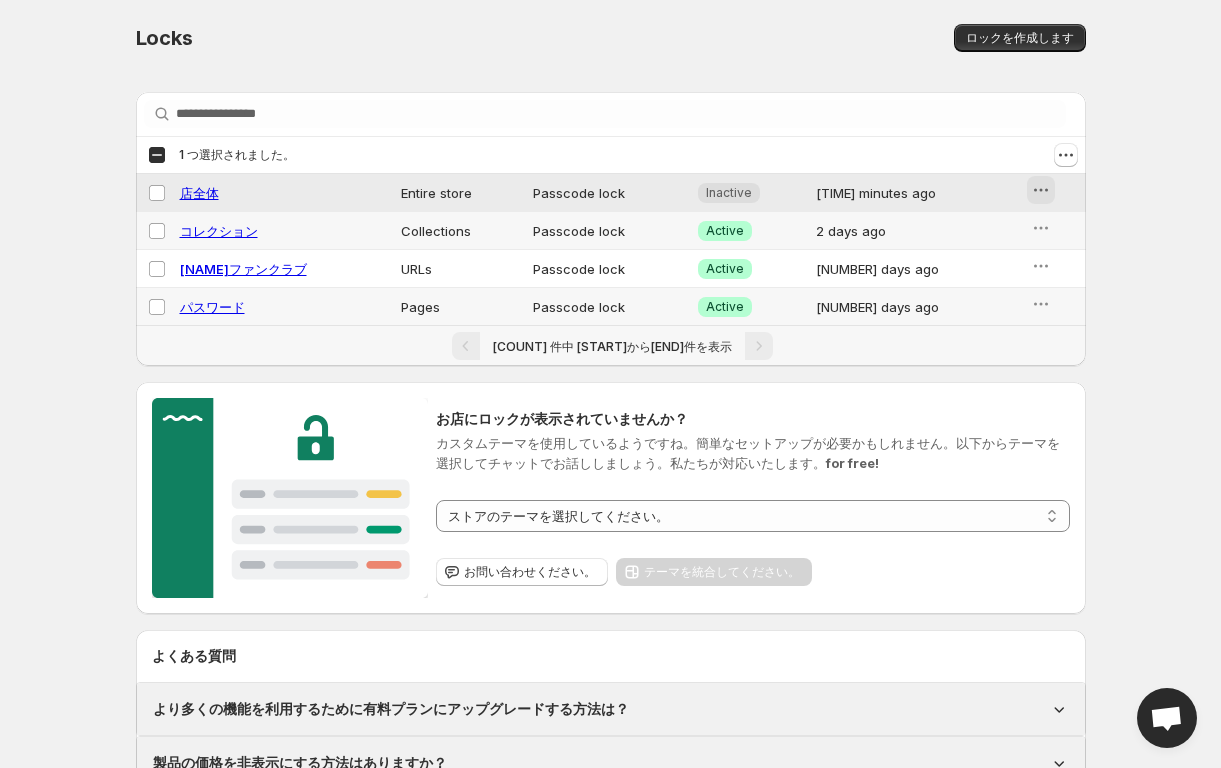 click 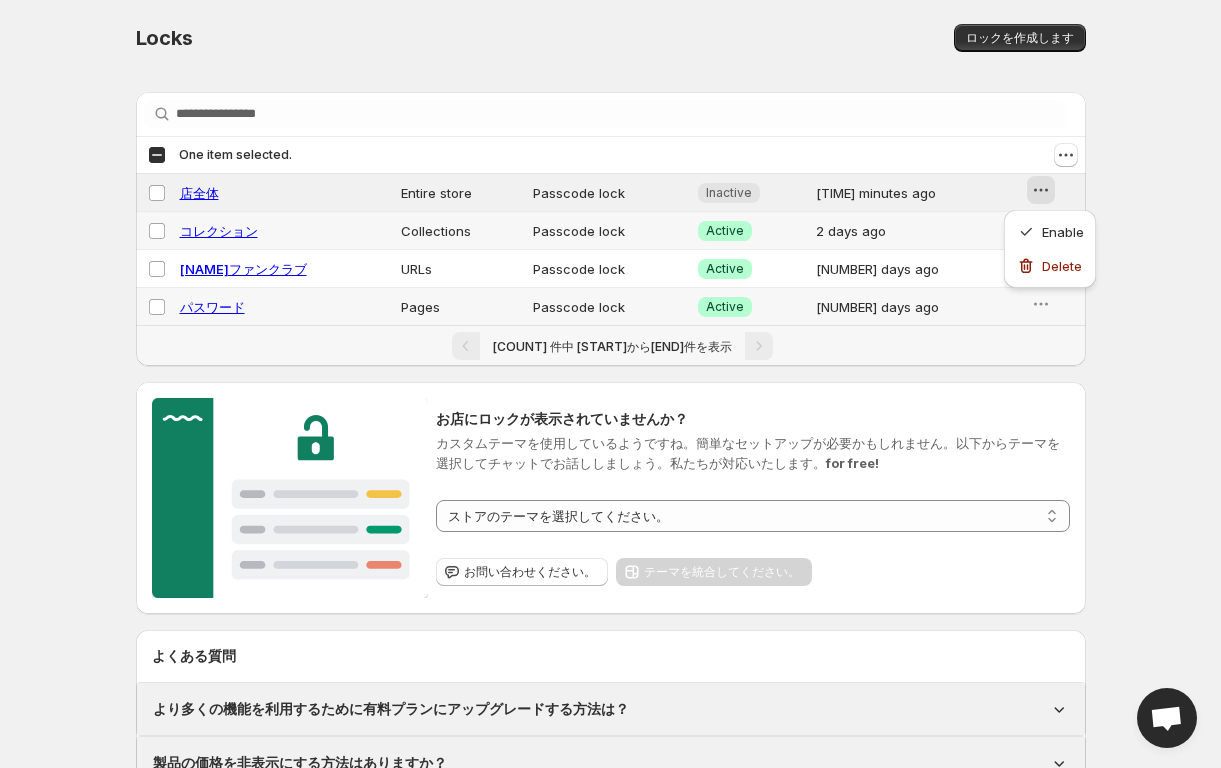 drag, startPoint x: 1048, startPoint y: 267, endPoint x: 1187, endPoint y: 258, distance: 139.29106 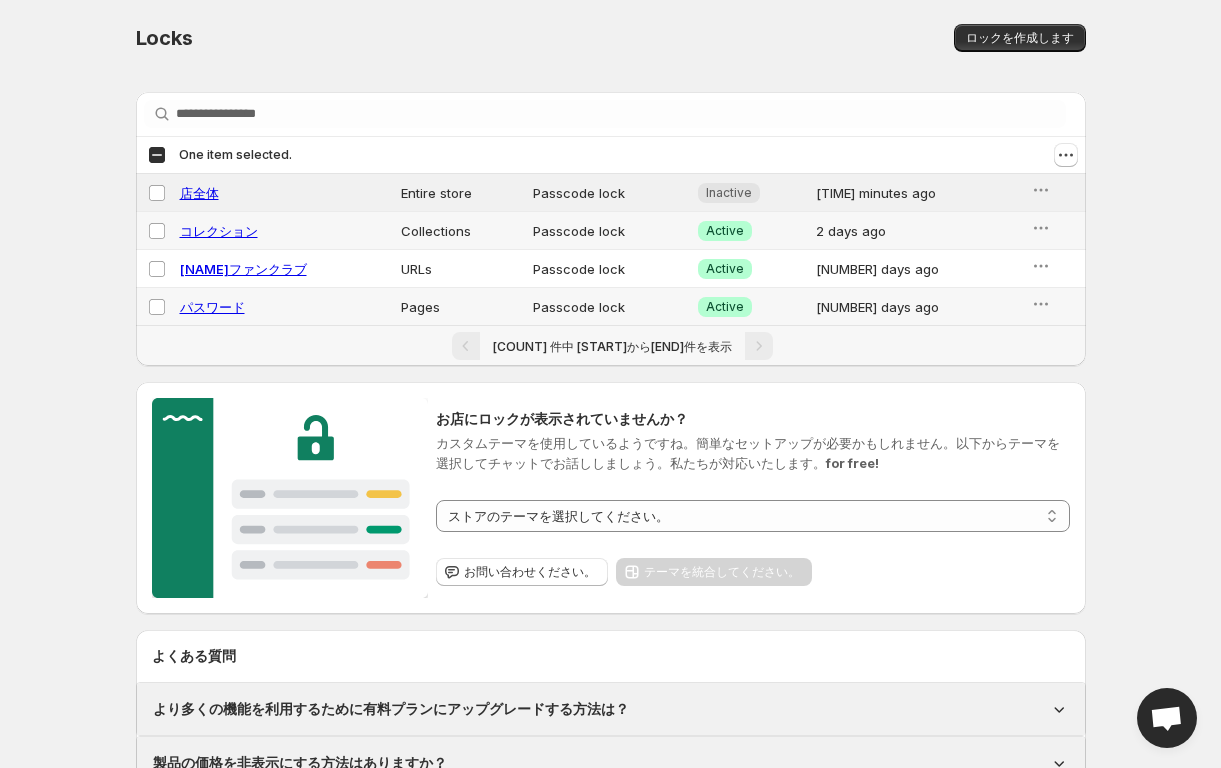 click on "**********" at bounding box center [610, 440] 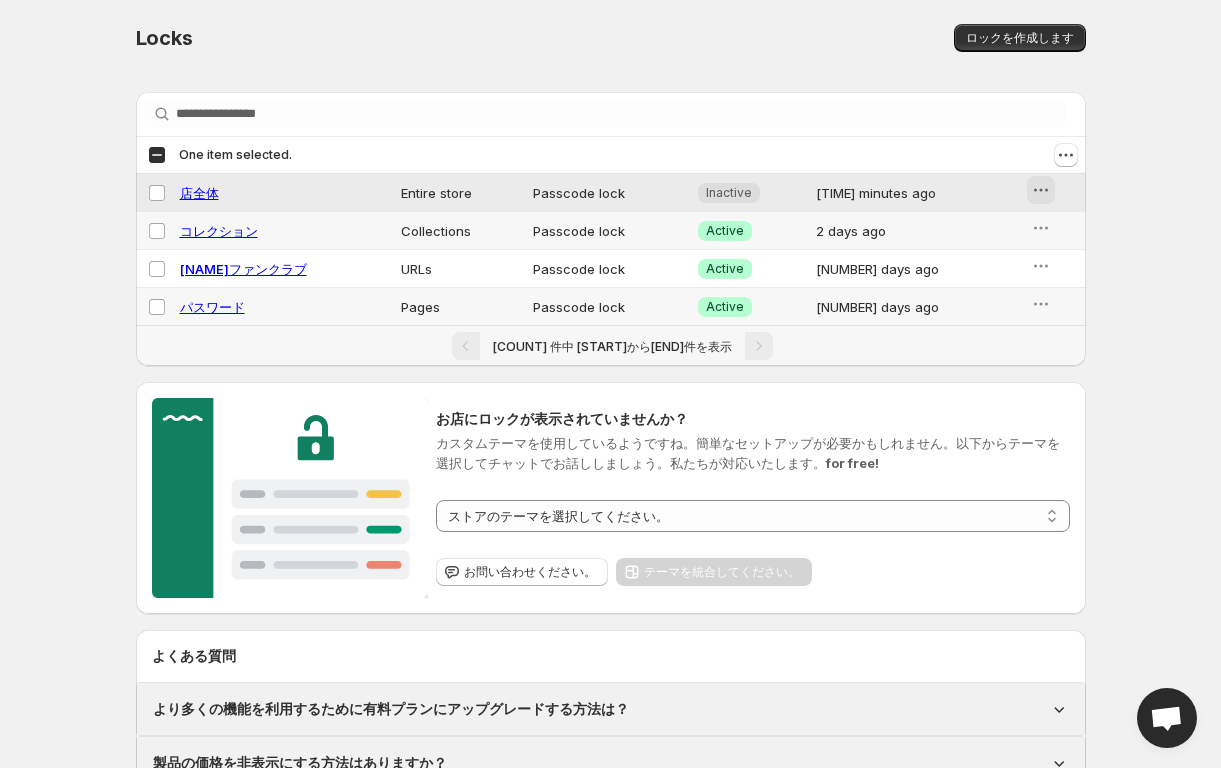 click 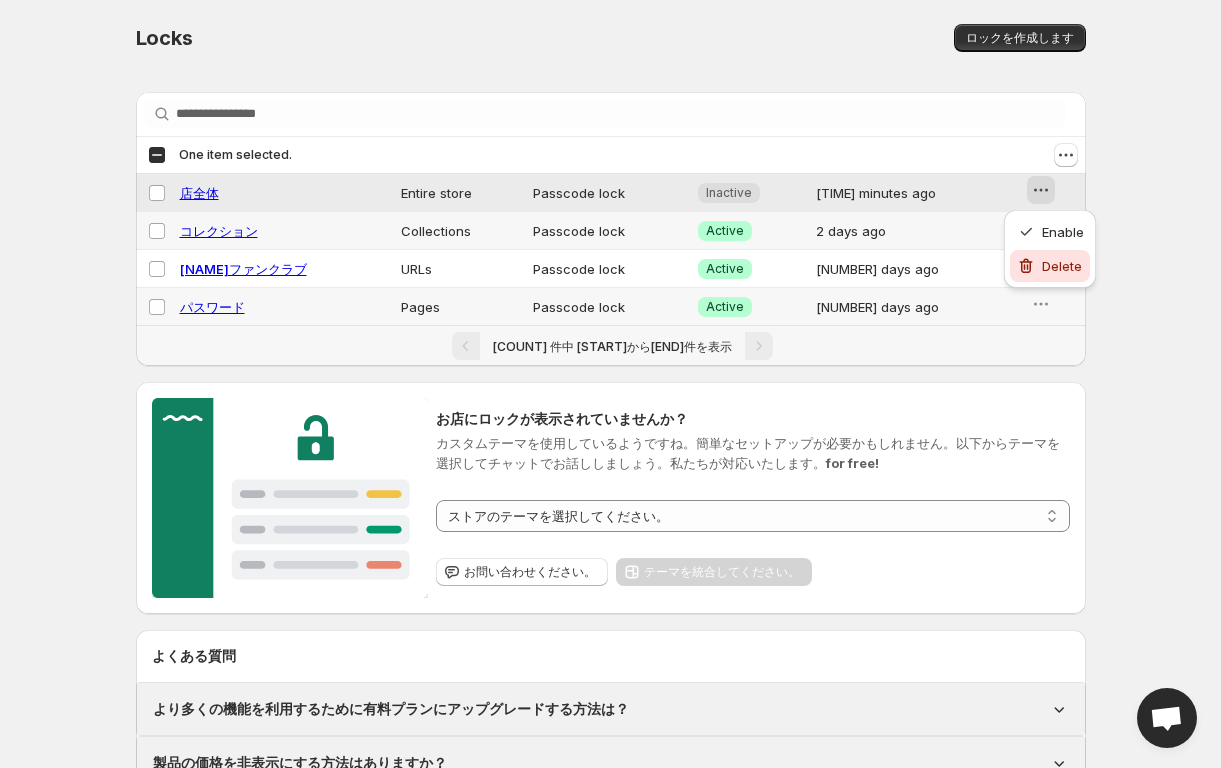 click on "Delete" at bounding box center [1050, 266] 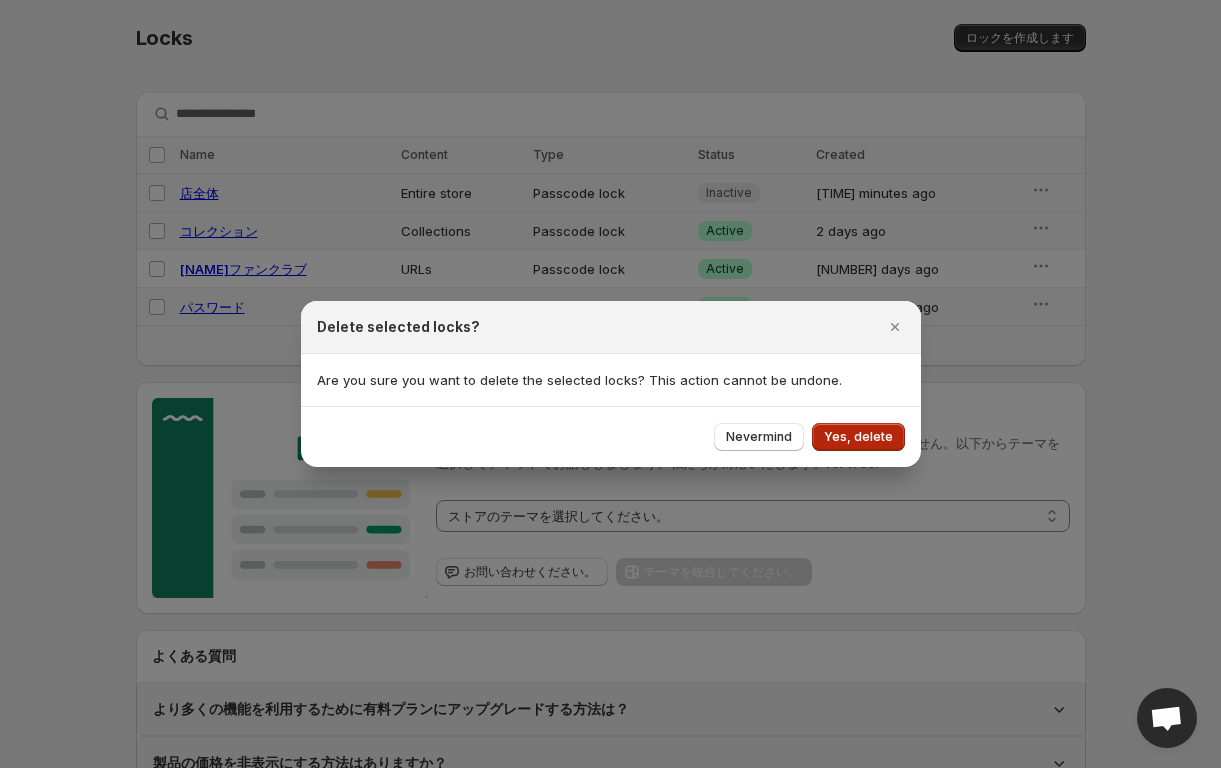 click on "Yes, delete" at bounding box center [858, 437] 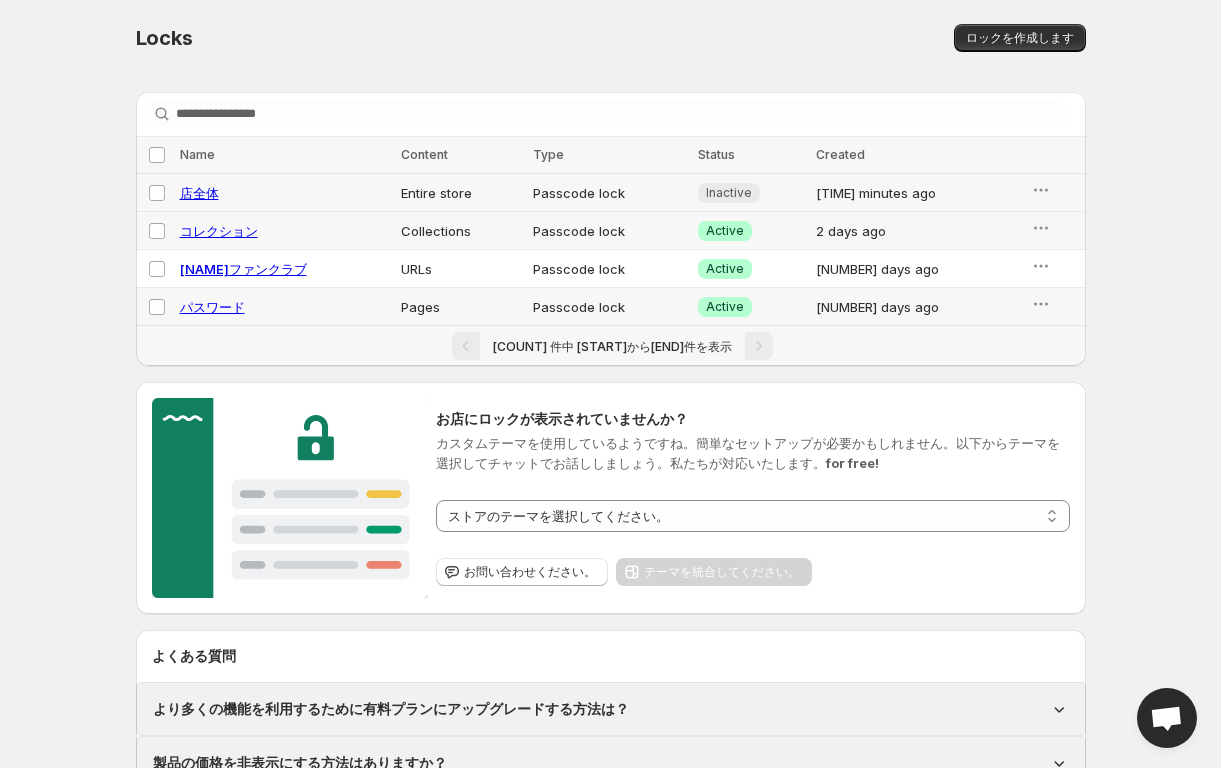 click on "**********" at bounding box center [610, 440] 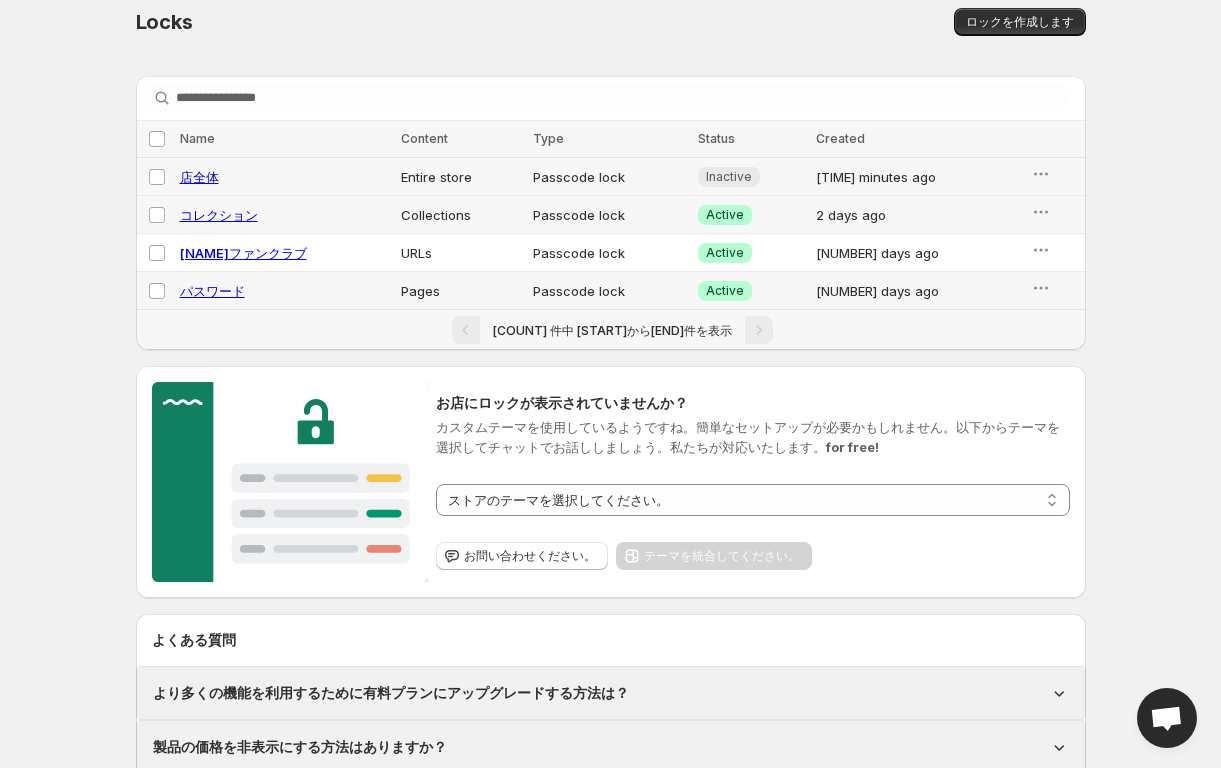 scroll, scrollTop: 0, scrollLeft: 0, axis: both 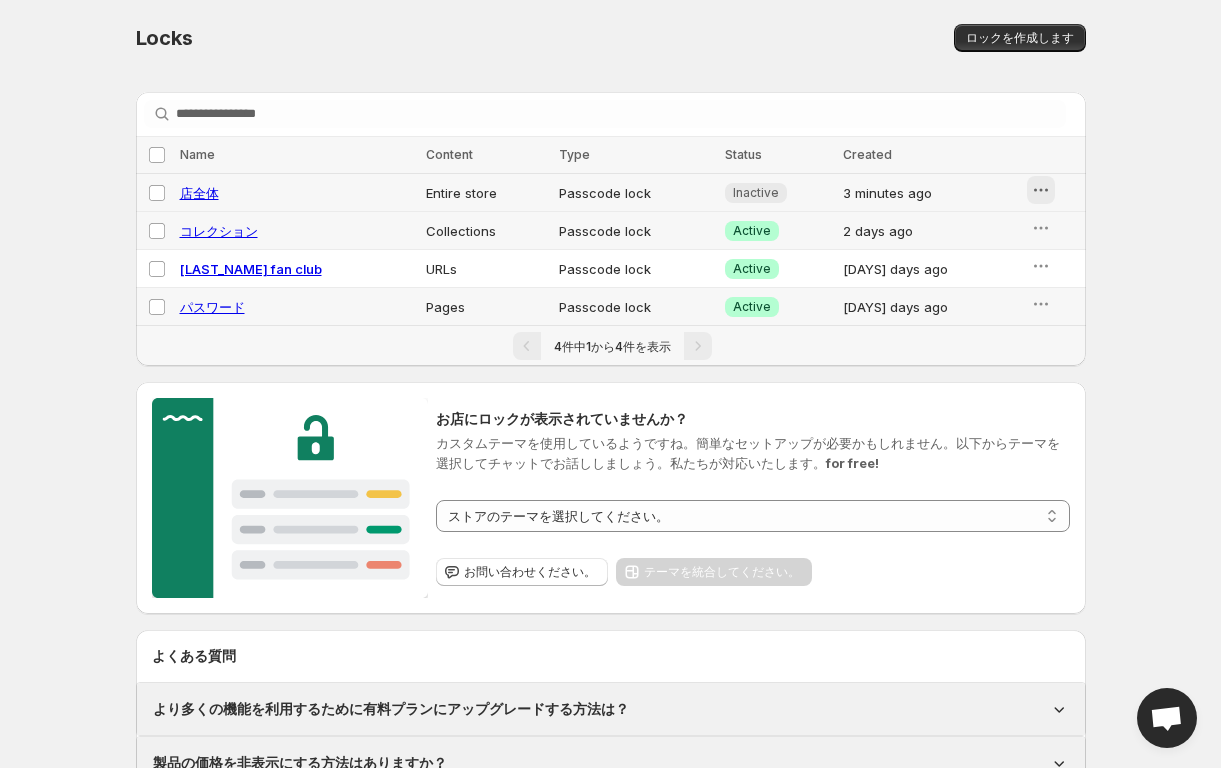 click 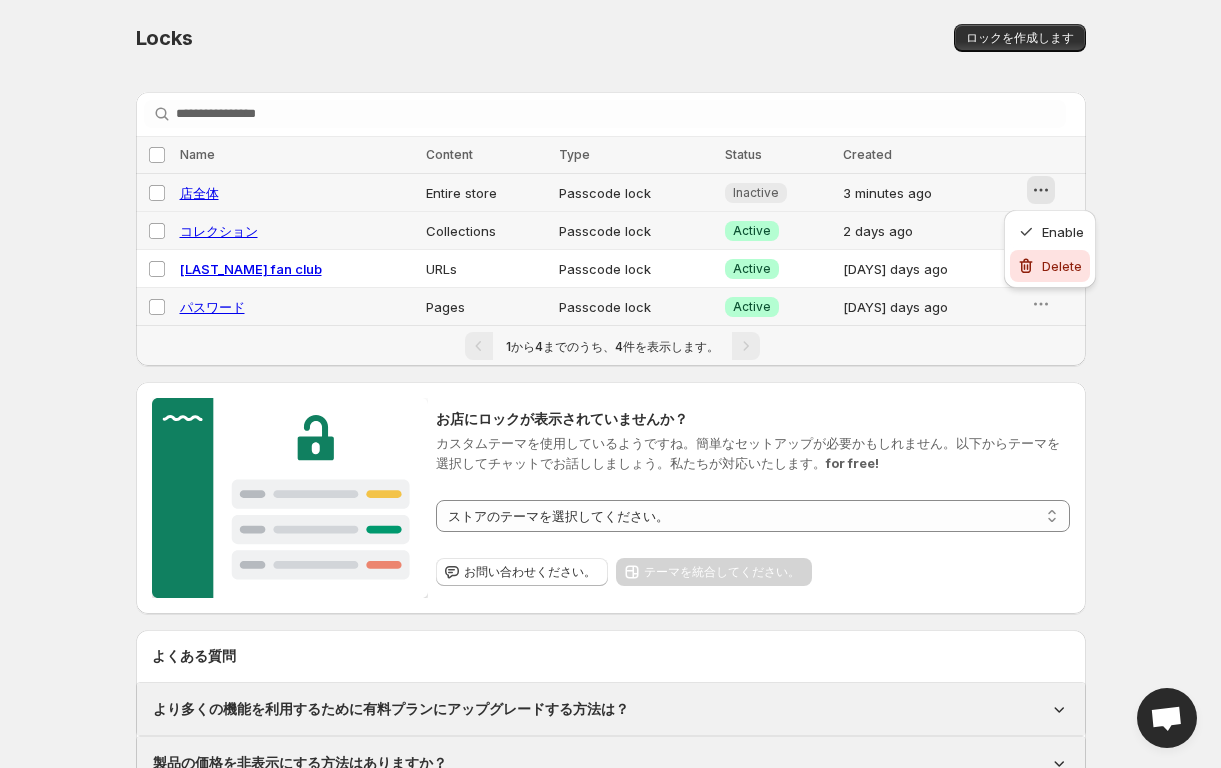 click 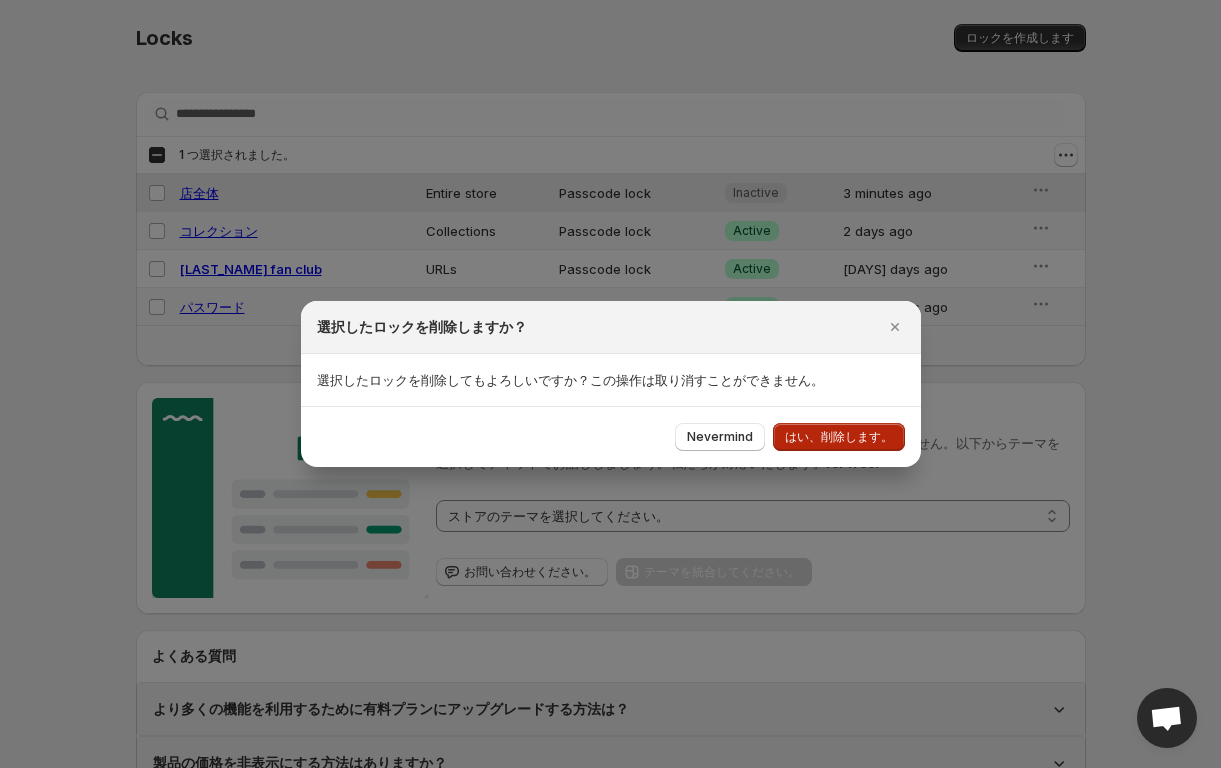 click on "はい、削除します。" at bounding box center [839, 437] 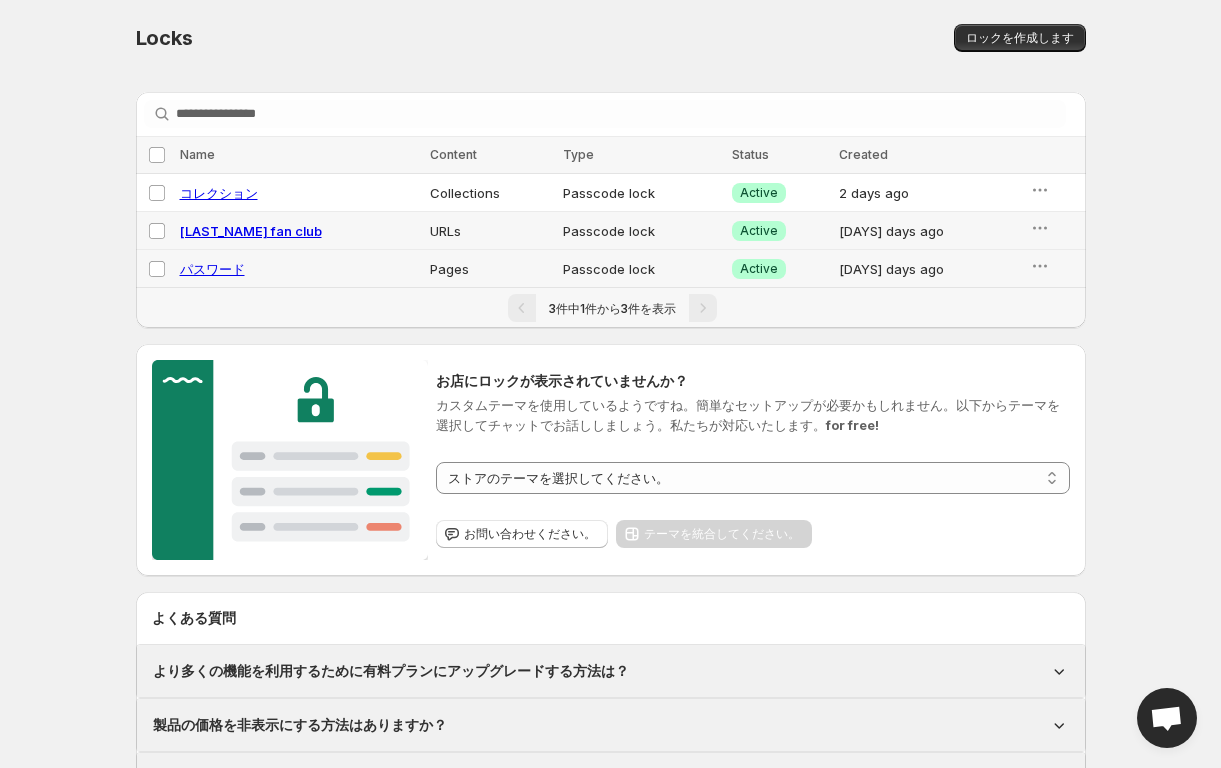click on "パスワード" at bounding box center [212, 269] 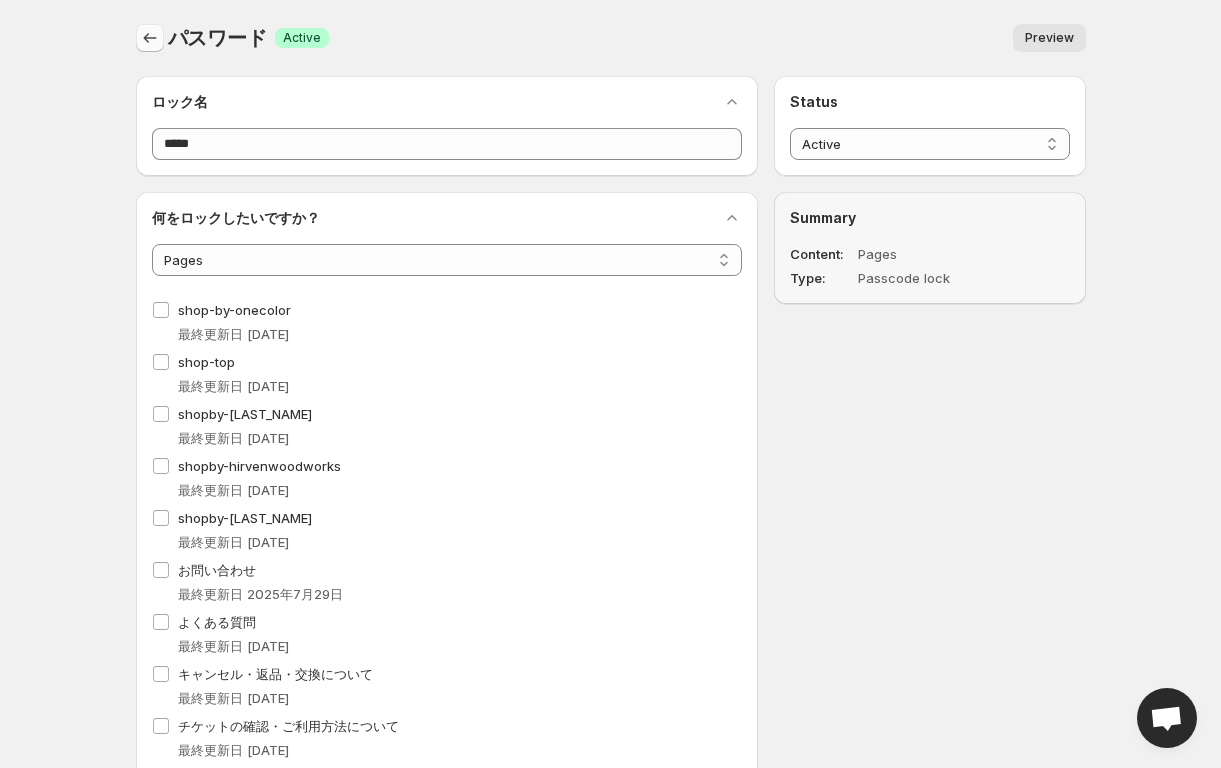 click 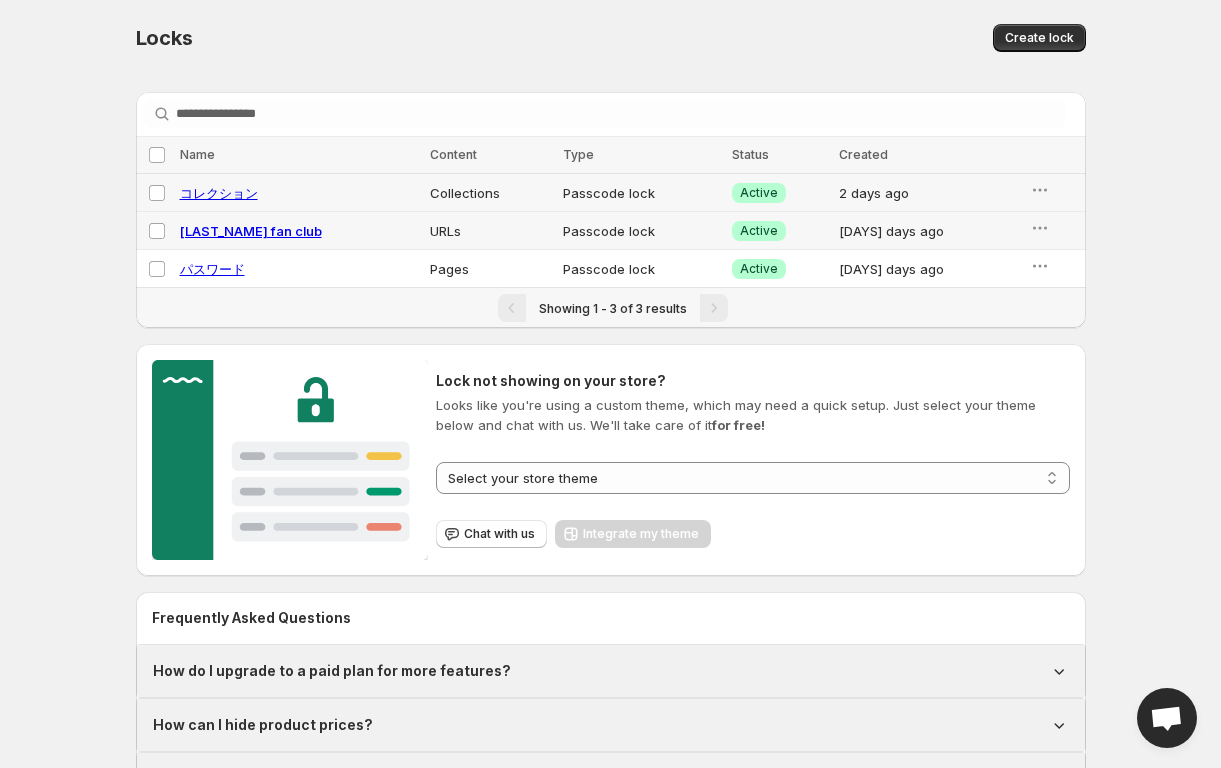 click on "コレクション" at bounding box center (219, 193) 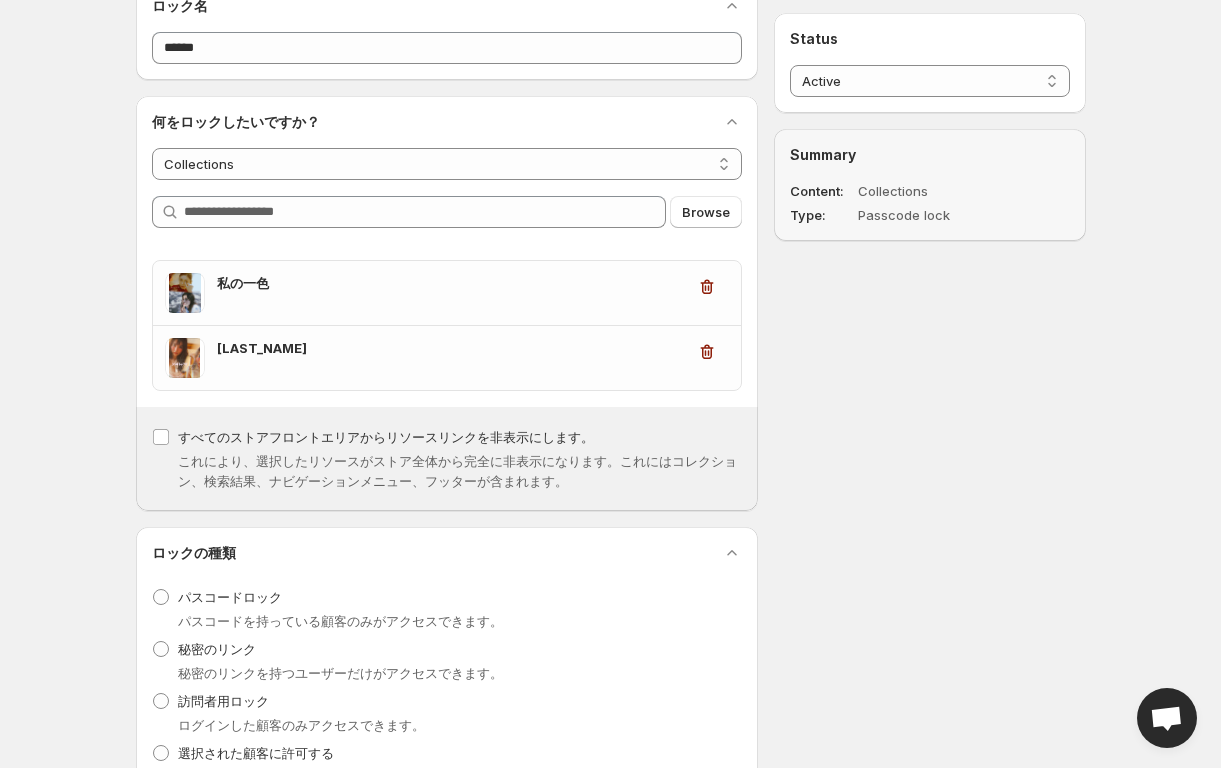scroll, scrollTop: 95, scrollLeft: 0, axis: vertical 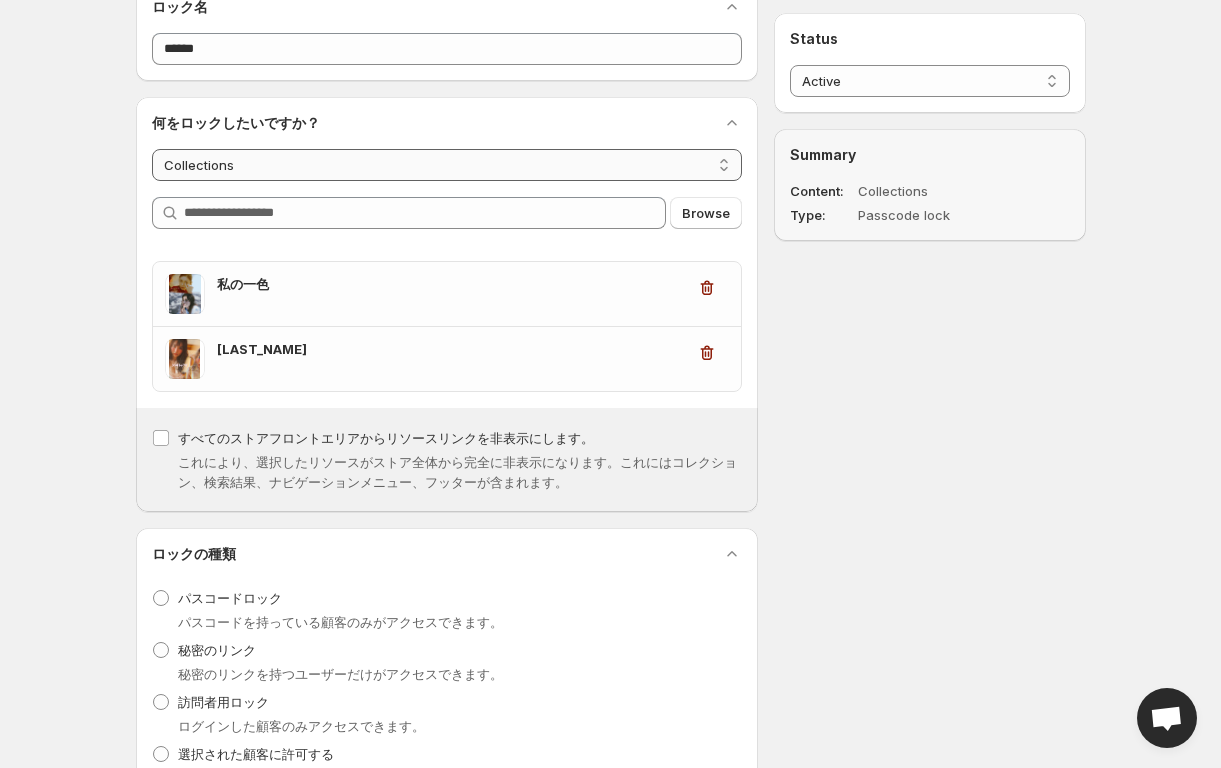 click on "**********" at bounding box center [447, 165] 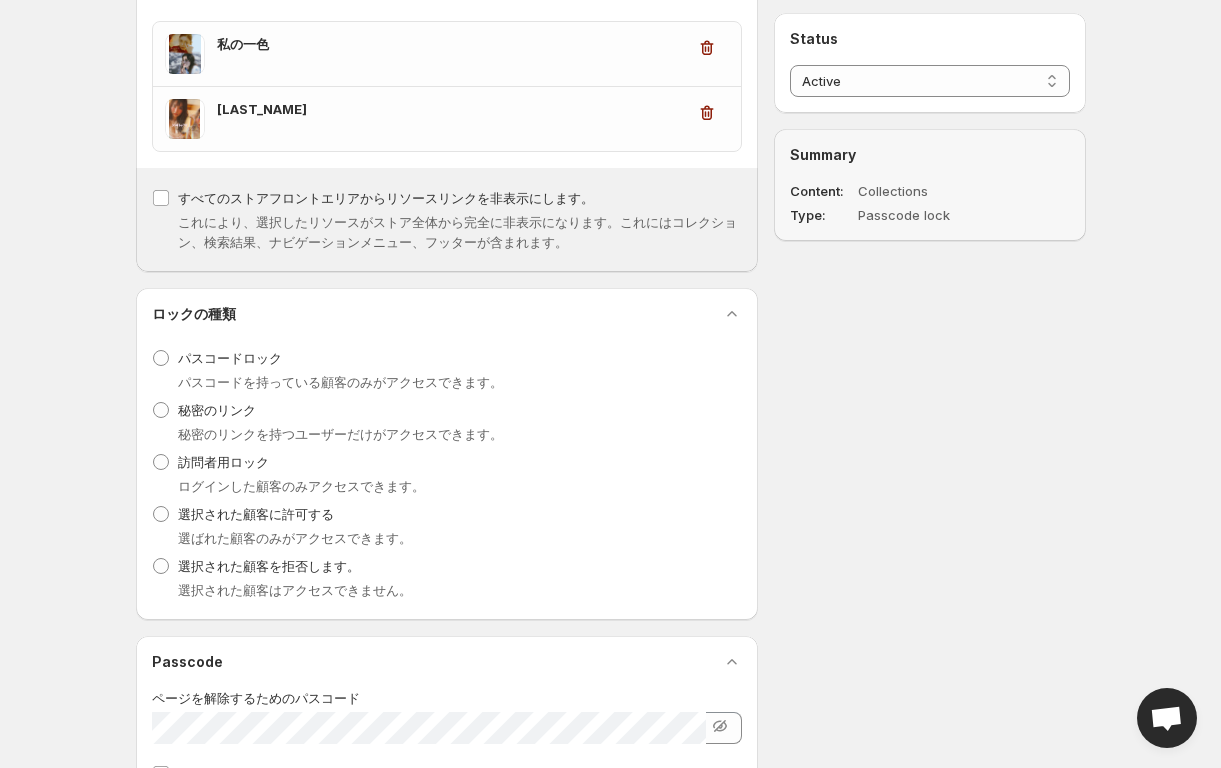 scroll, scrollTop: 339, scrollLeft: 0, axis: vertical 